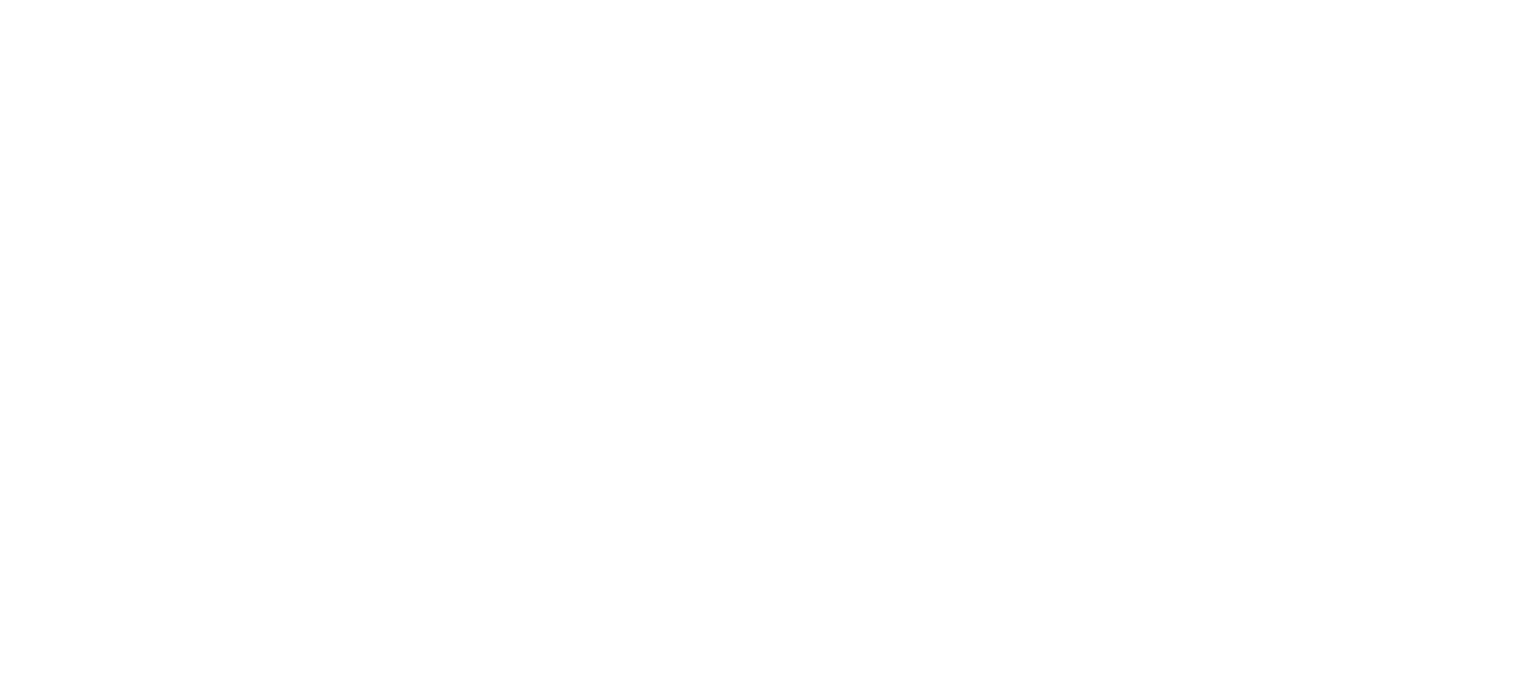 scroll, scrollTop: 0, scrollLeft: 0, axis: both 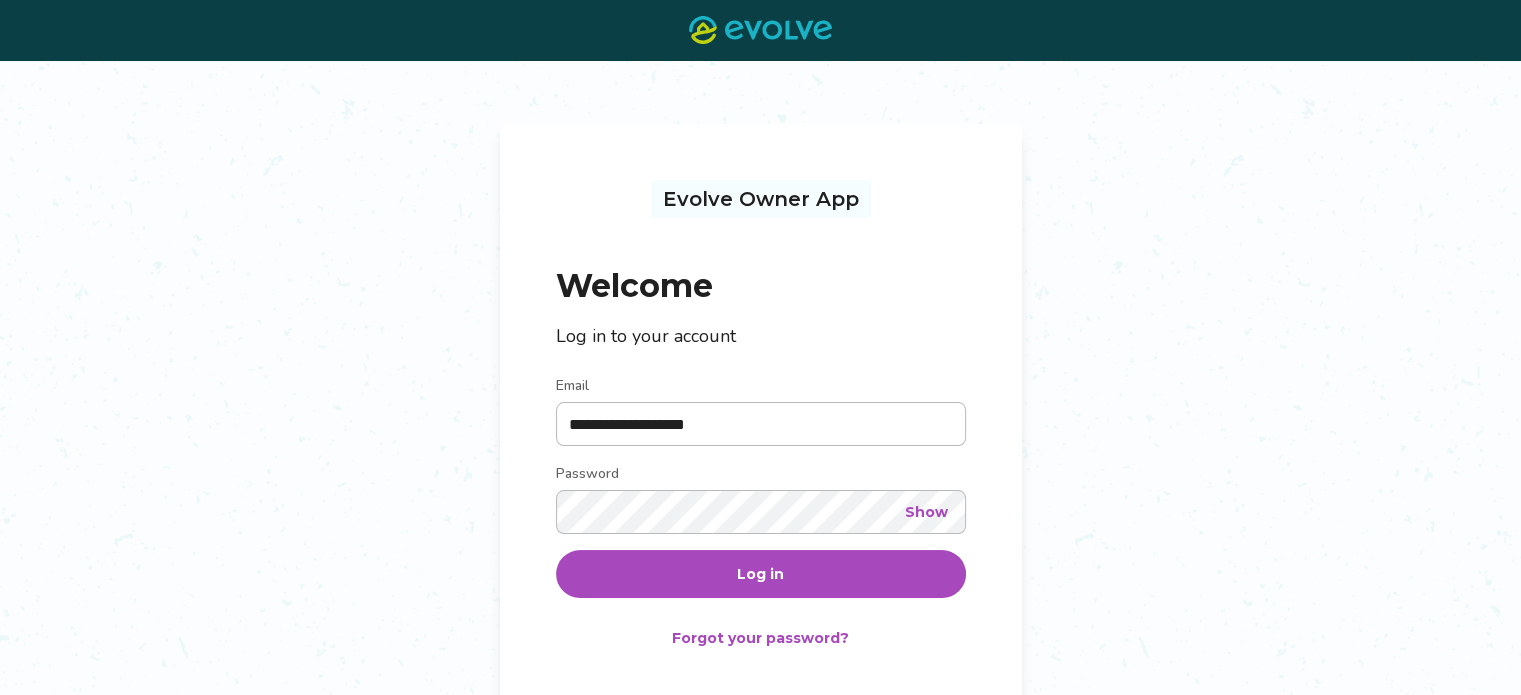 click on "Show" at bounding box center (926, 512) 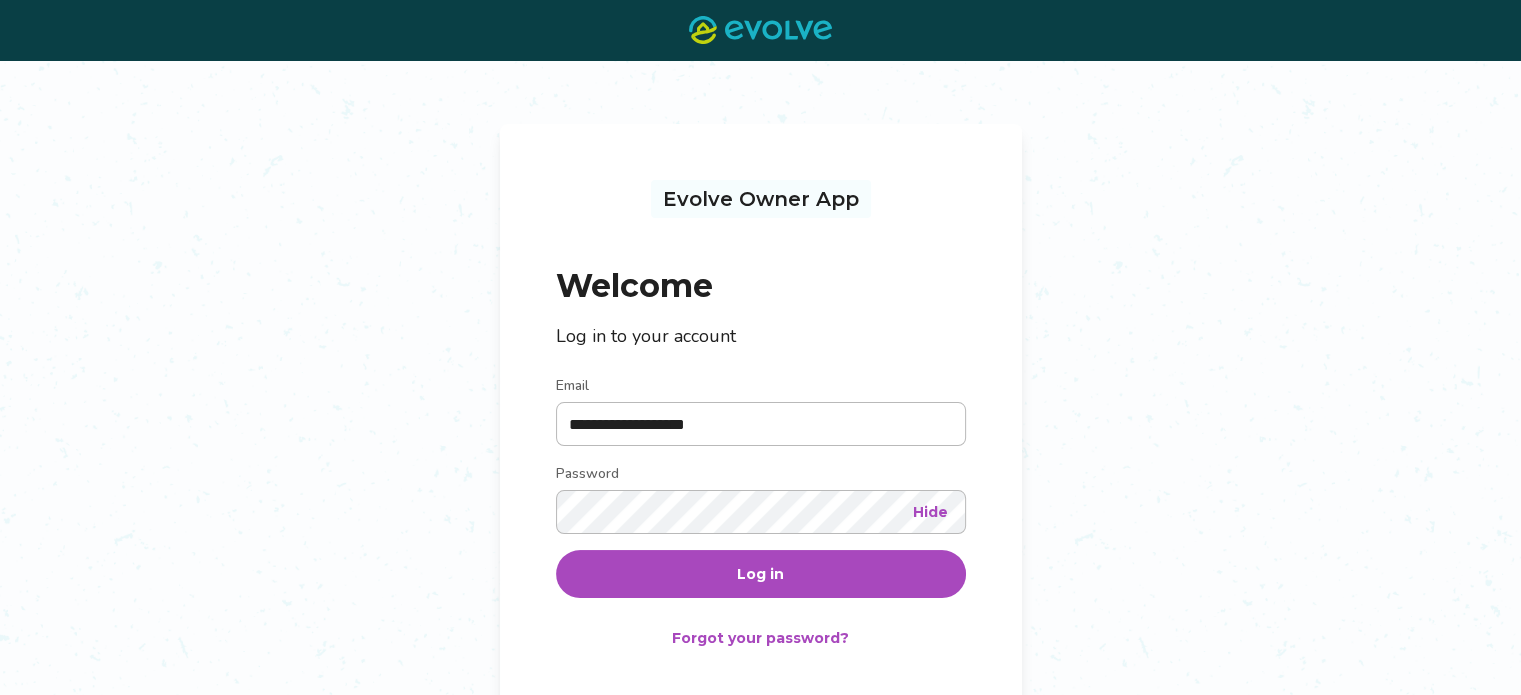 click on "Log in" at bounding box center (760, 574) 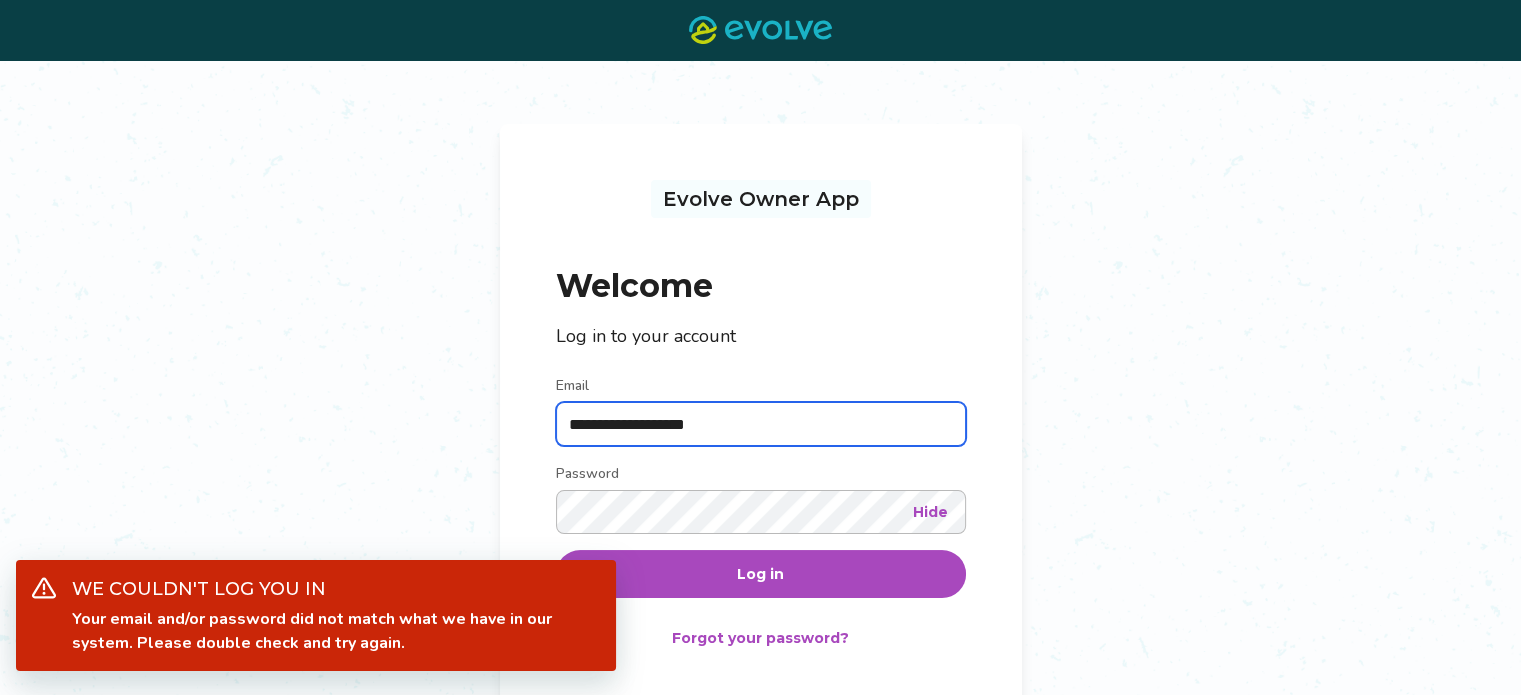 click on "**********" at bounding box center [761, 424] 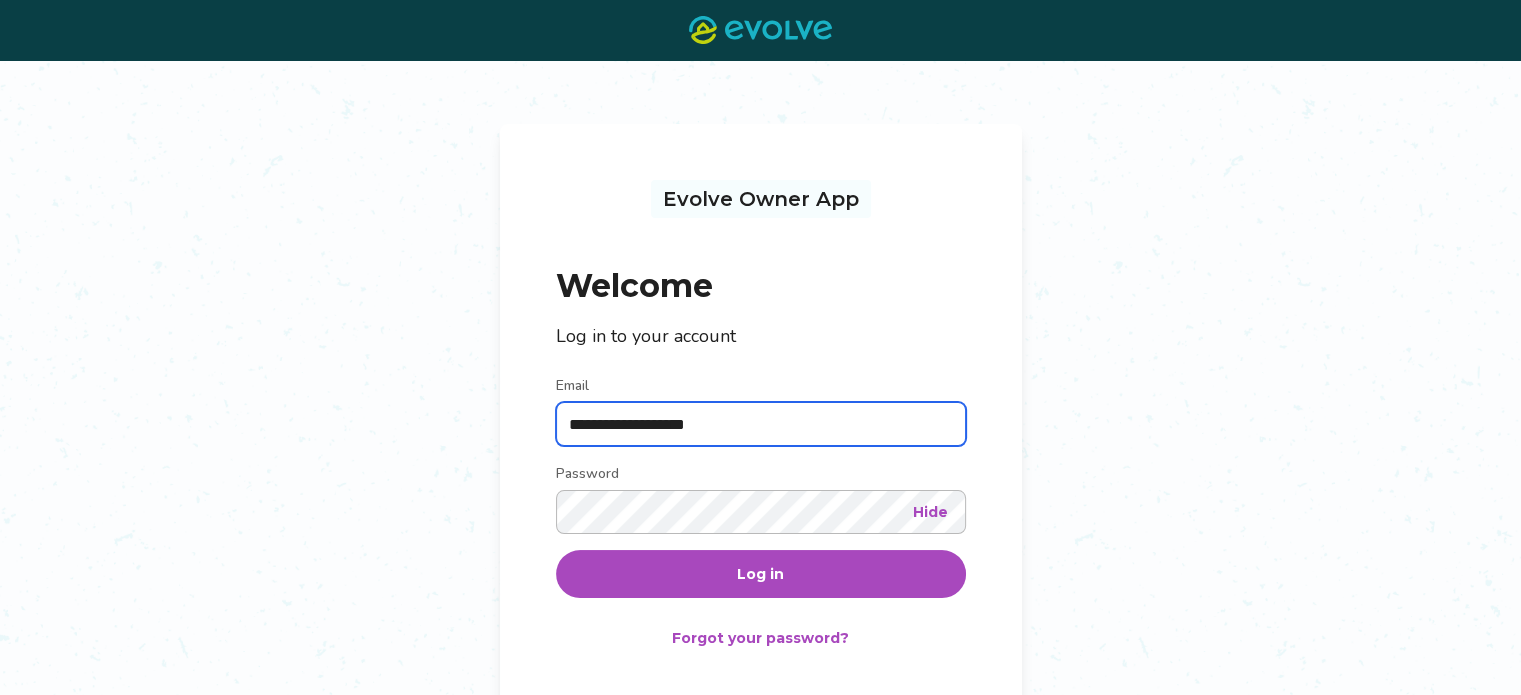 type on "**********" 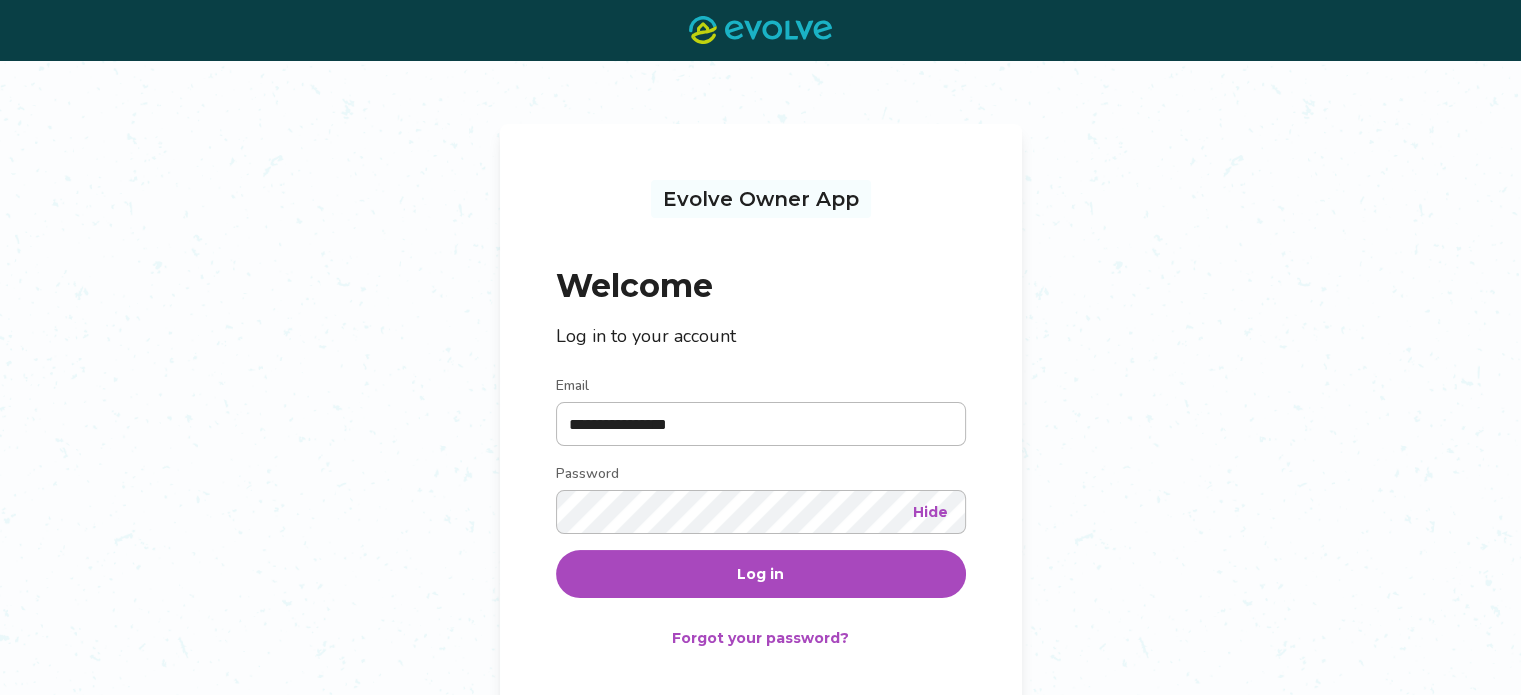 click on "Log in" at bounding box center [761, 574] 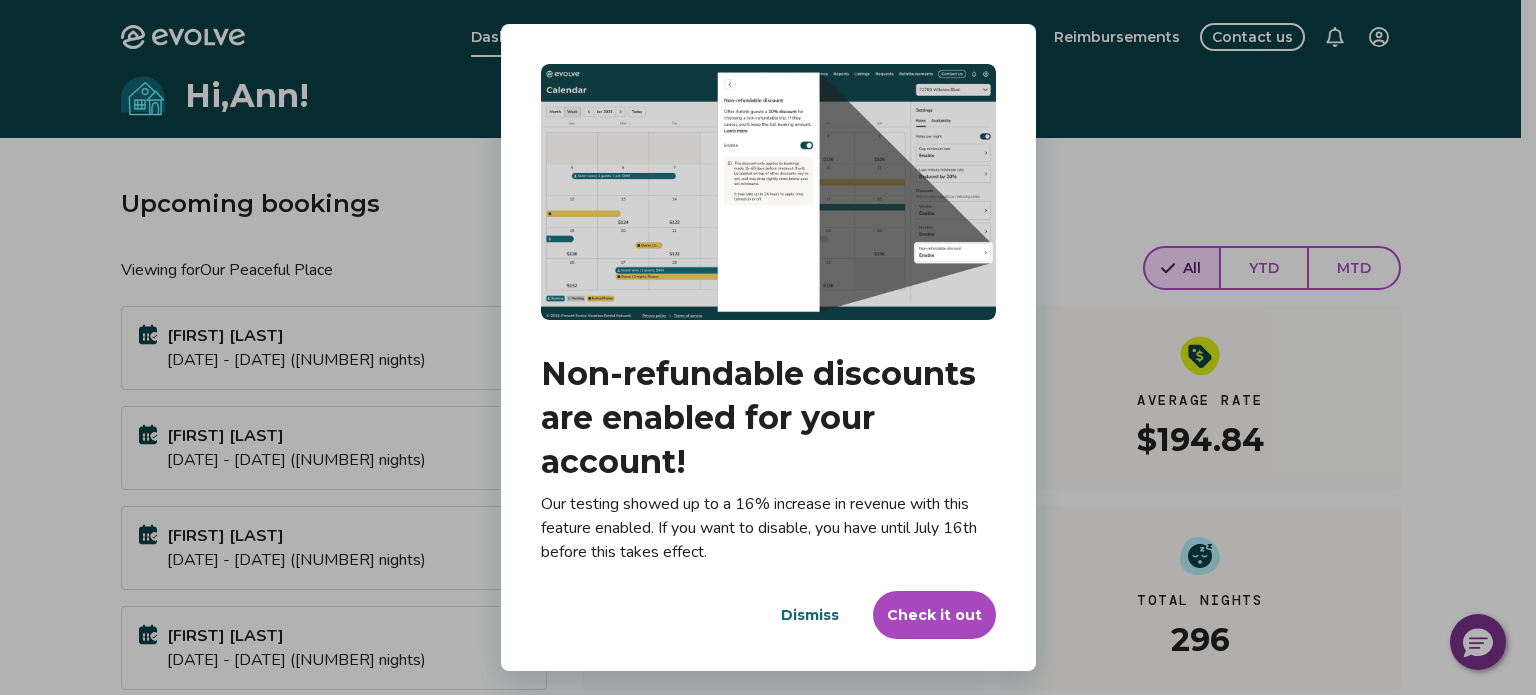 click on "Check it out" at bounding box center [934, 615] 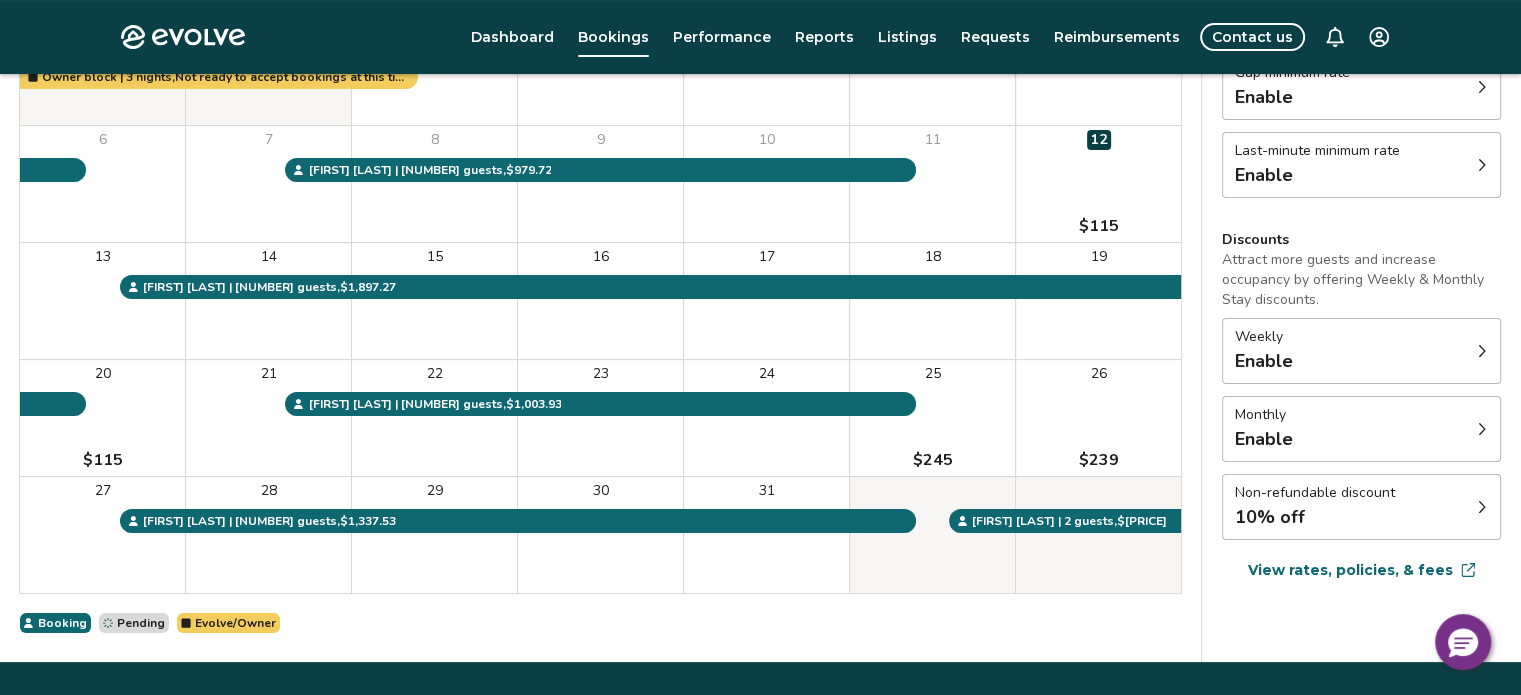 scroll, scrollTop: 292, scrollLeft: 0, axis: vertical 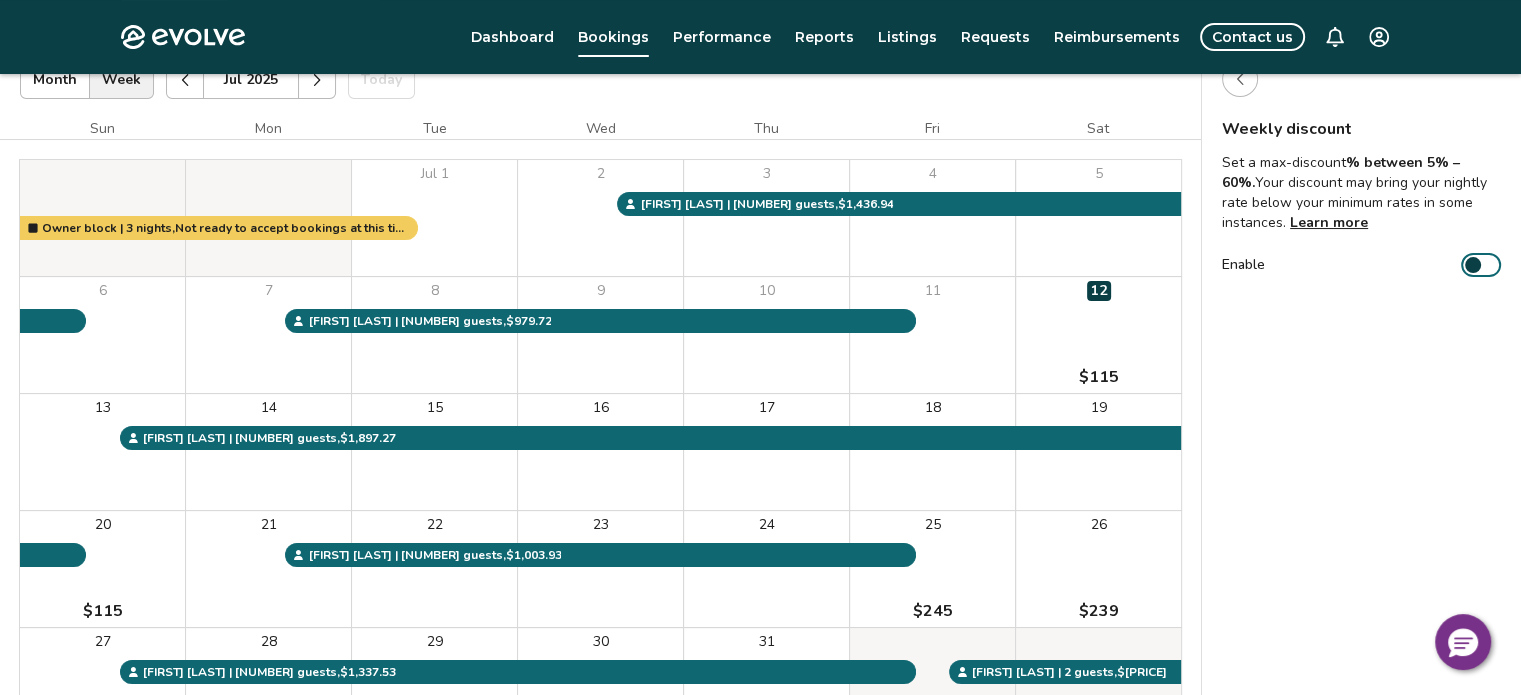 click on "Enable" at bounding box center (1481, 265) 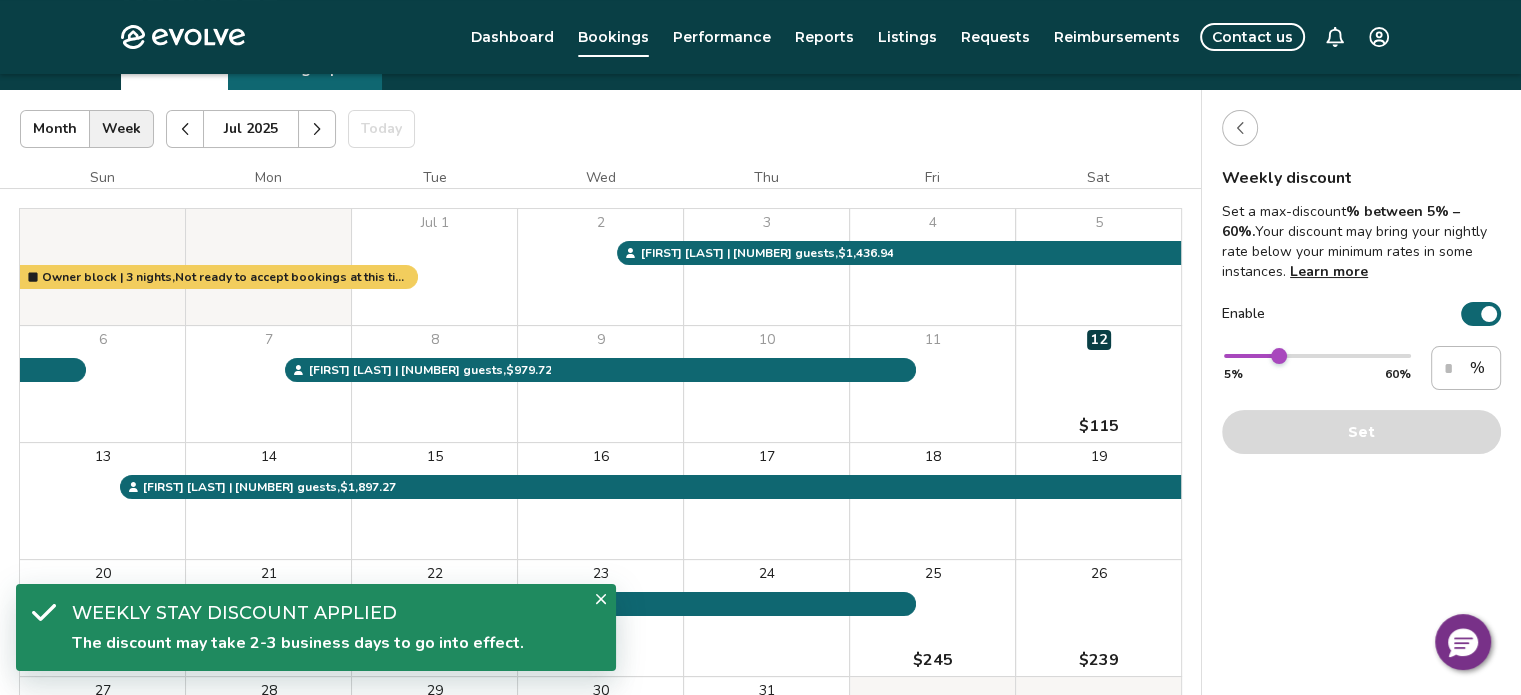 scroll, scrollTop: 88, scrollLeft: 0, axis: vertical 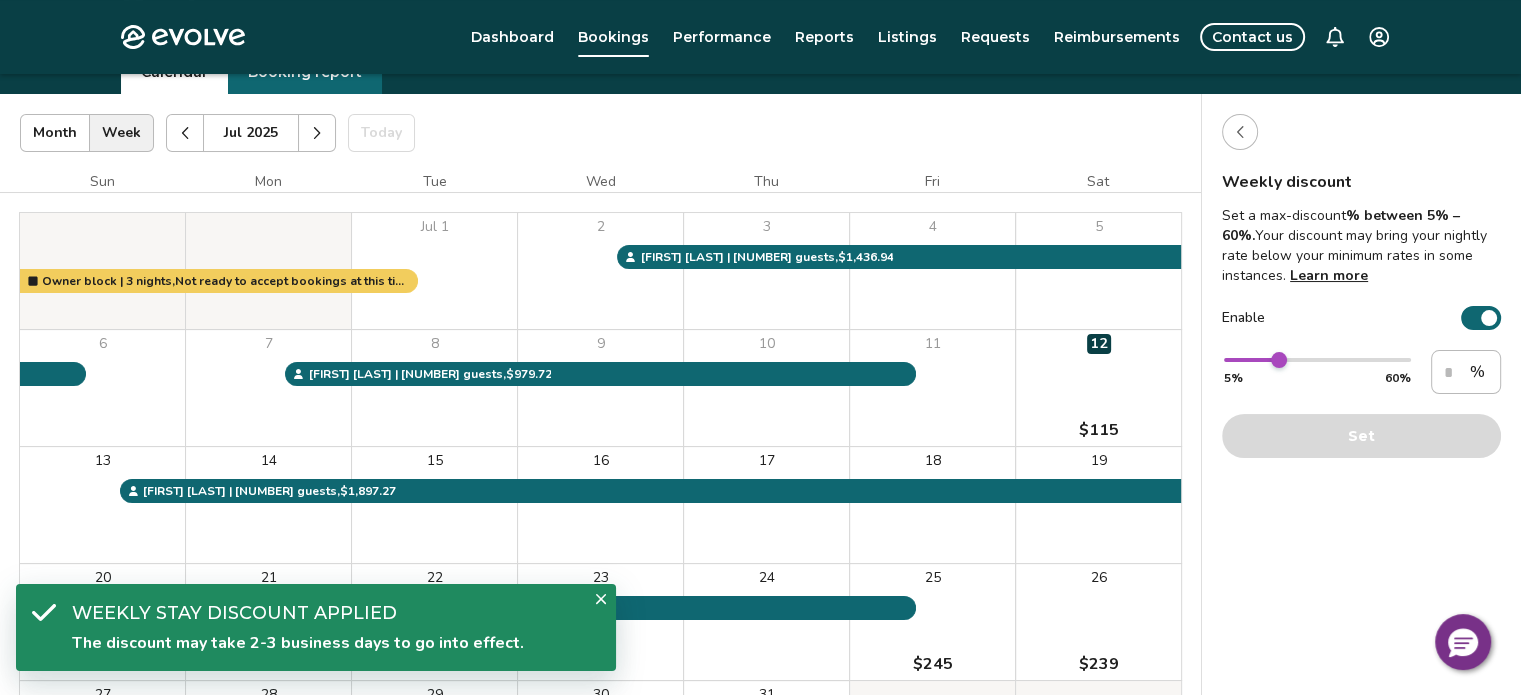 click at bounding box center (1240, 132) 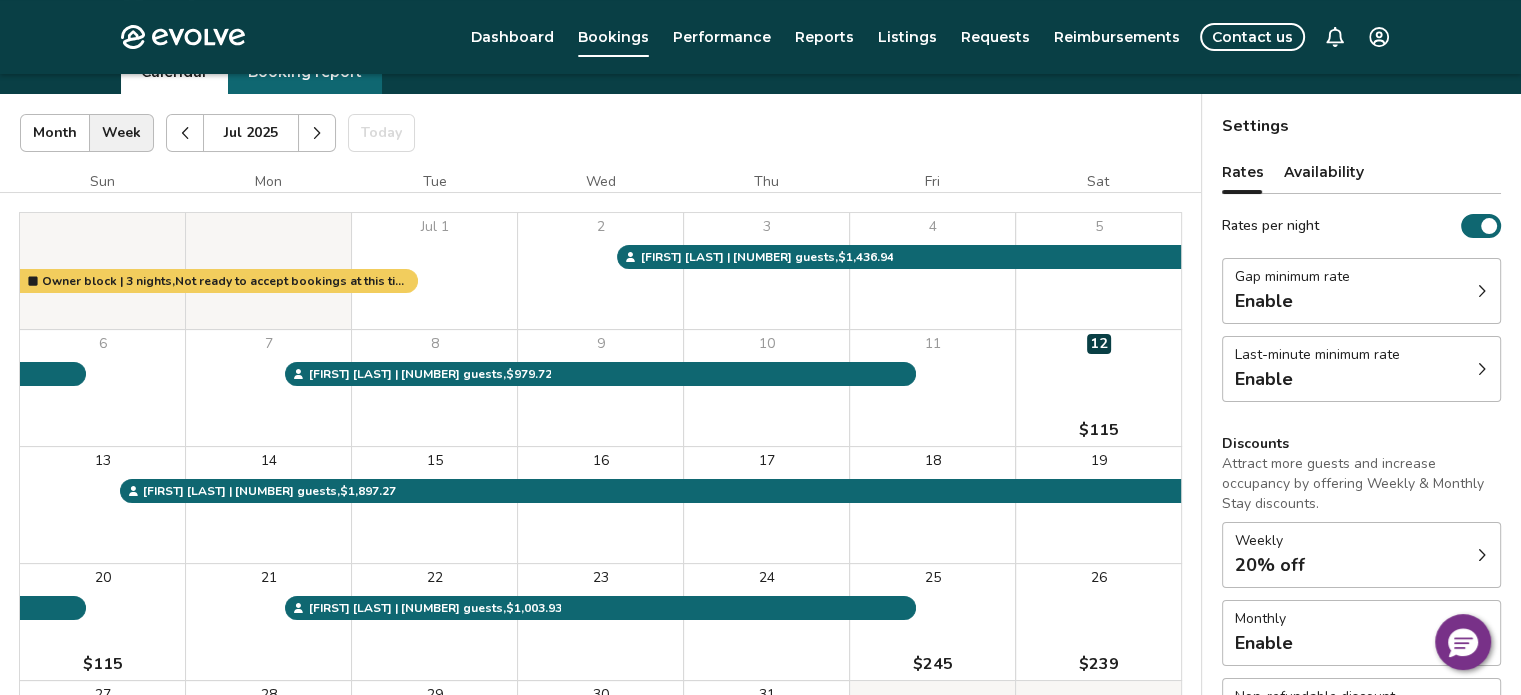click 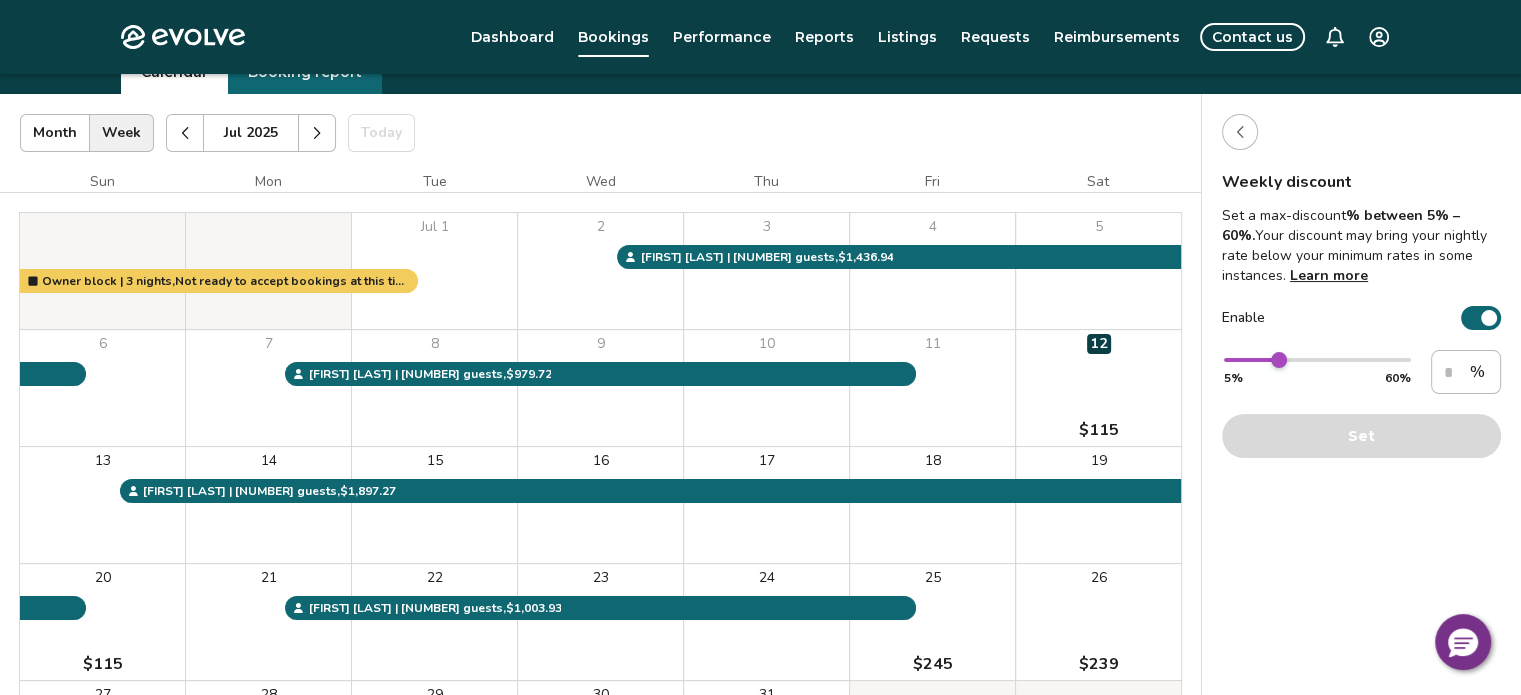 click on "Enable" at bounding box center [1481, 318] 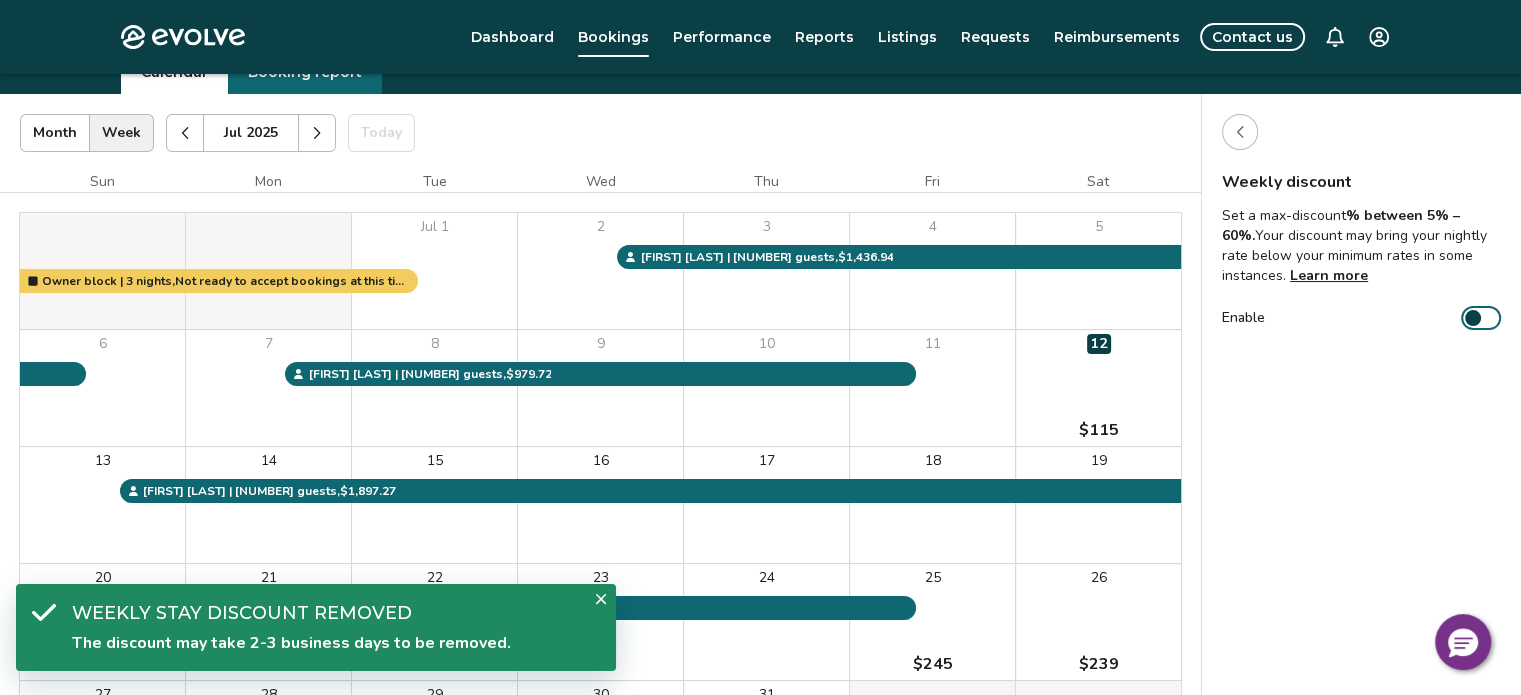 click at bounding box center (1240, 132) 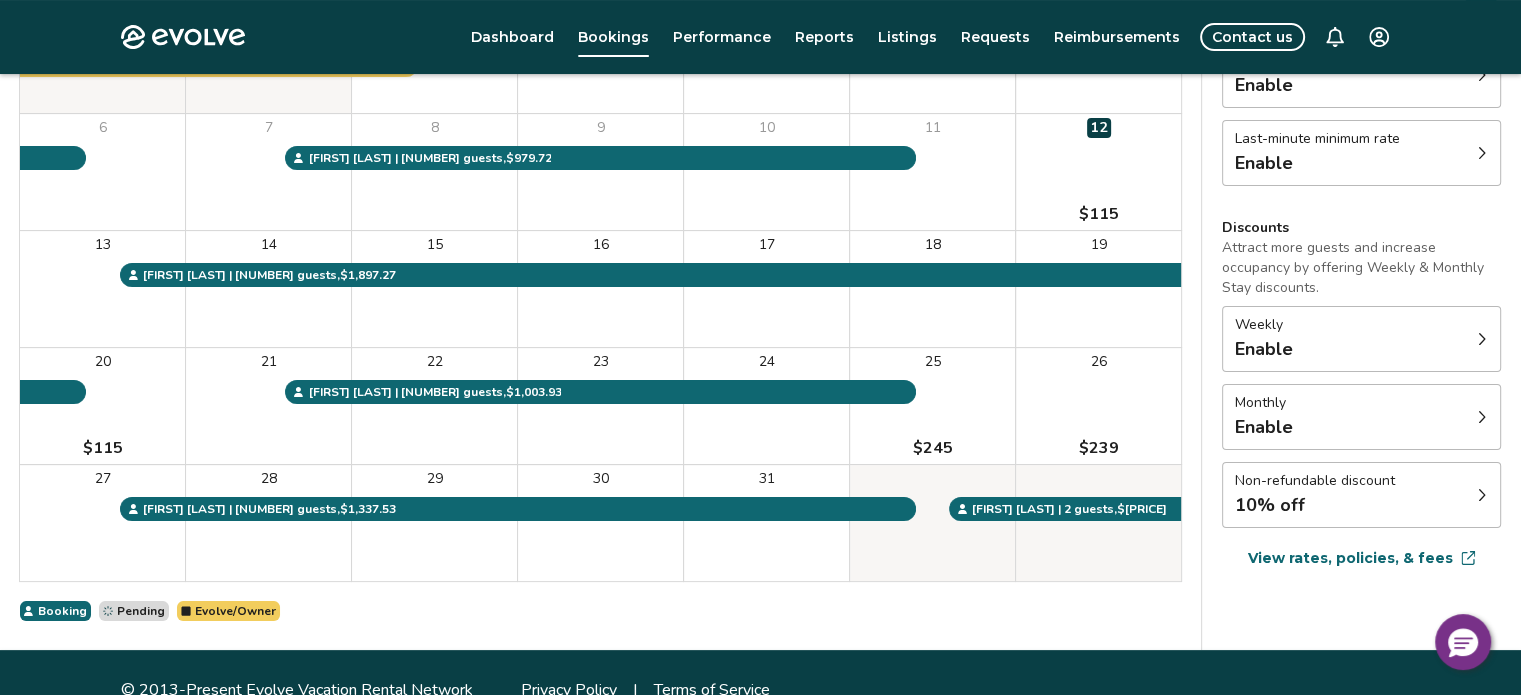 scroll, scrollTop: 306, scrollLeft: 0, axis: vertical 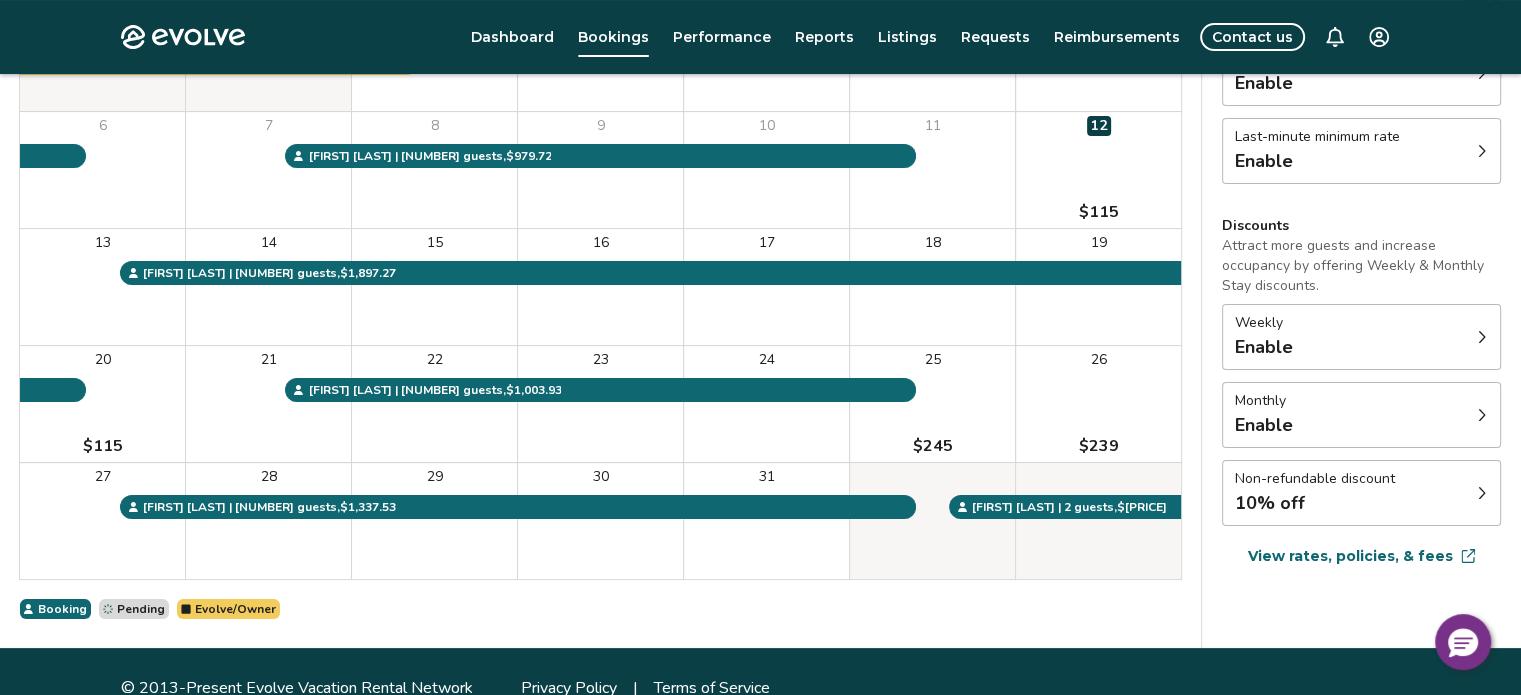 click on "Weekly Enable" at bounding box center (1361, 337) 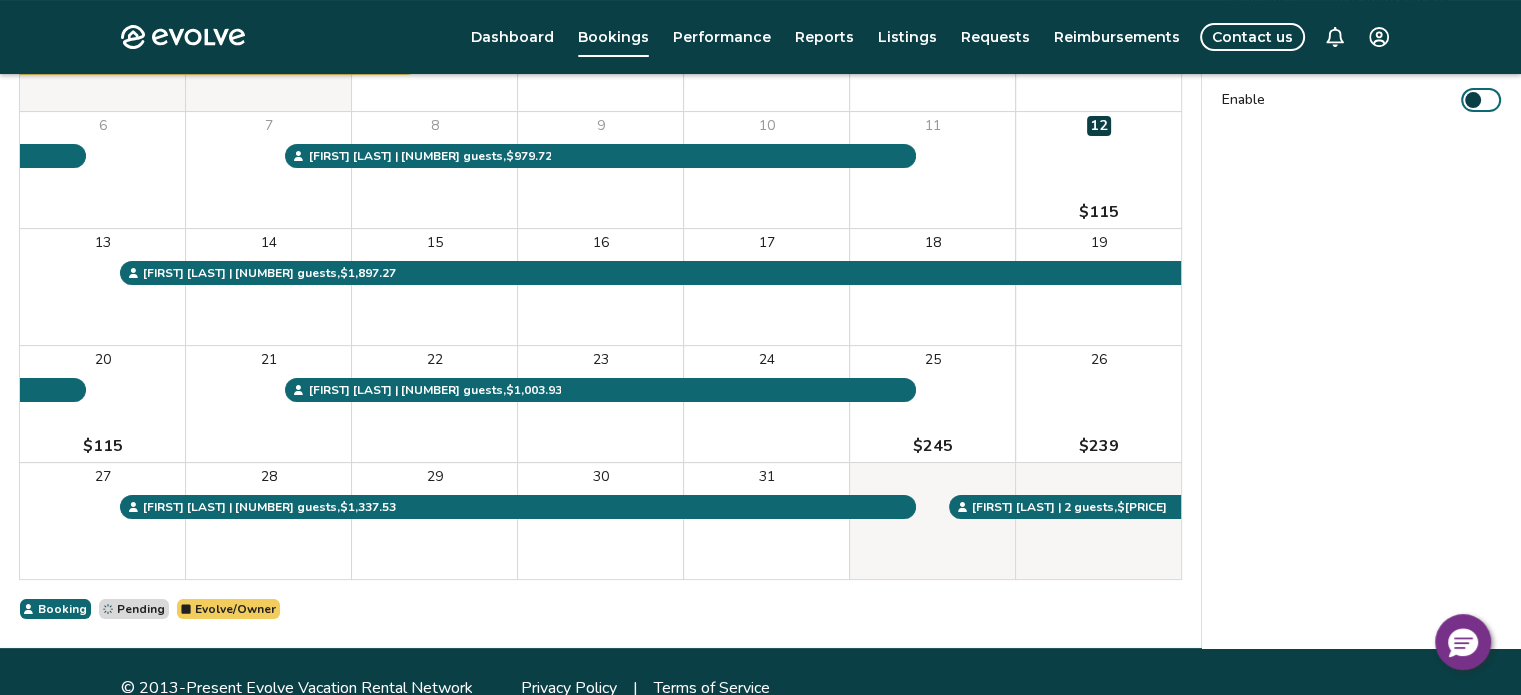 click on "Sun Mon Tue Wed Thu Fri Sat Jul 1 2 3 4 5 6 7 8 9 10 11 12 $[PRICE] 13 14 15 16 17 18 19 20 $[PRICE] 21 22 23 24 25 $[PRICE] 26 $[PRICE] 27 28 29 30 31 Owner block | [NUMBER] nights,  Not ready to accept bookings at this time [FIRST] [LAST] | [NUMBER] guests ,  $[PRICE] [FIRST] [LAST] | [NUMBER] guests ,  $[PRICE] [FIRST] [LAST] | [NUMBER] guests ,  $[PRICE] [FIRST] [LAST] | [NUMBER] guests ,  $[PRICE] [FIRST] [LAST] | [NUMBER] guests ,  $[PRICE] [FIRST] [LAST] | [NUMBER] guests ,  $[PRICE] Booking Pending Evolve/Owner" at bounding box center (600, 286) 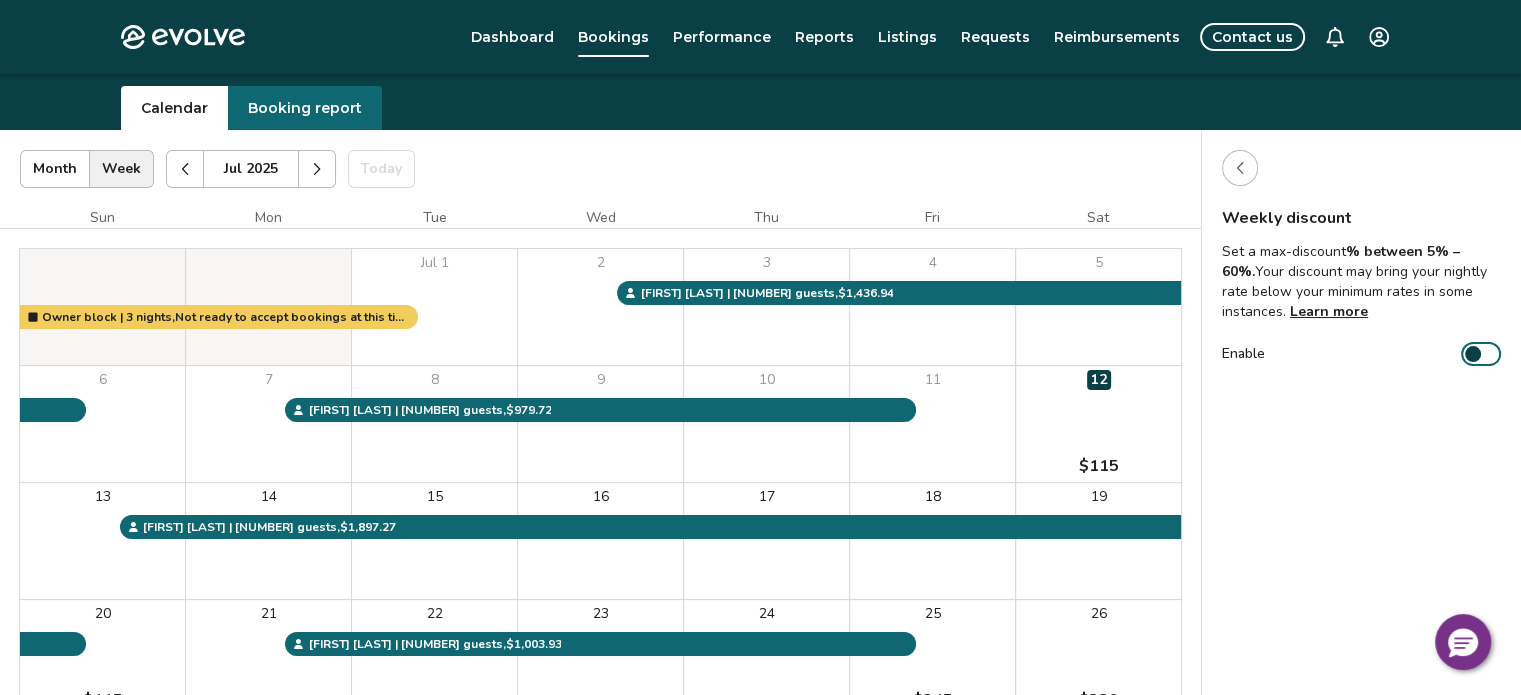 scroll, scrollTop: 0, scrollLeft: 0, axis: both 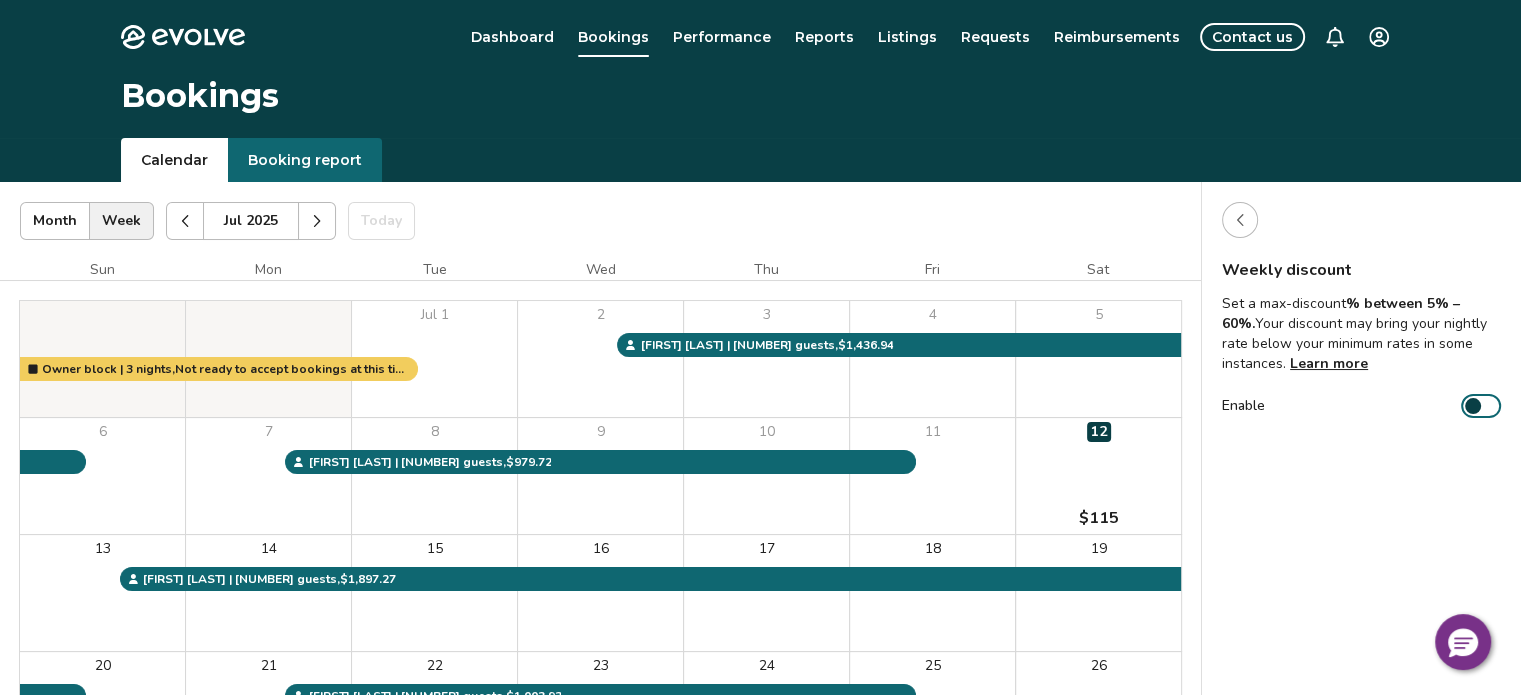 click 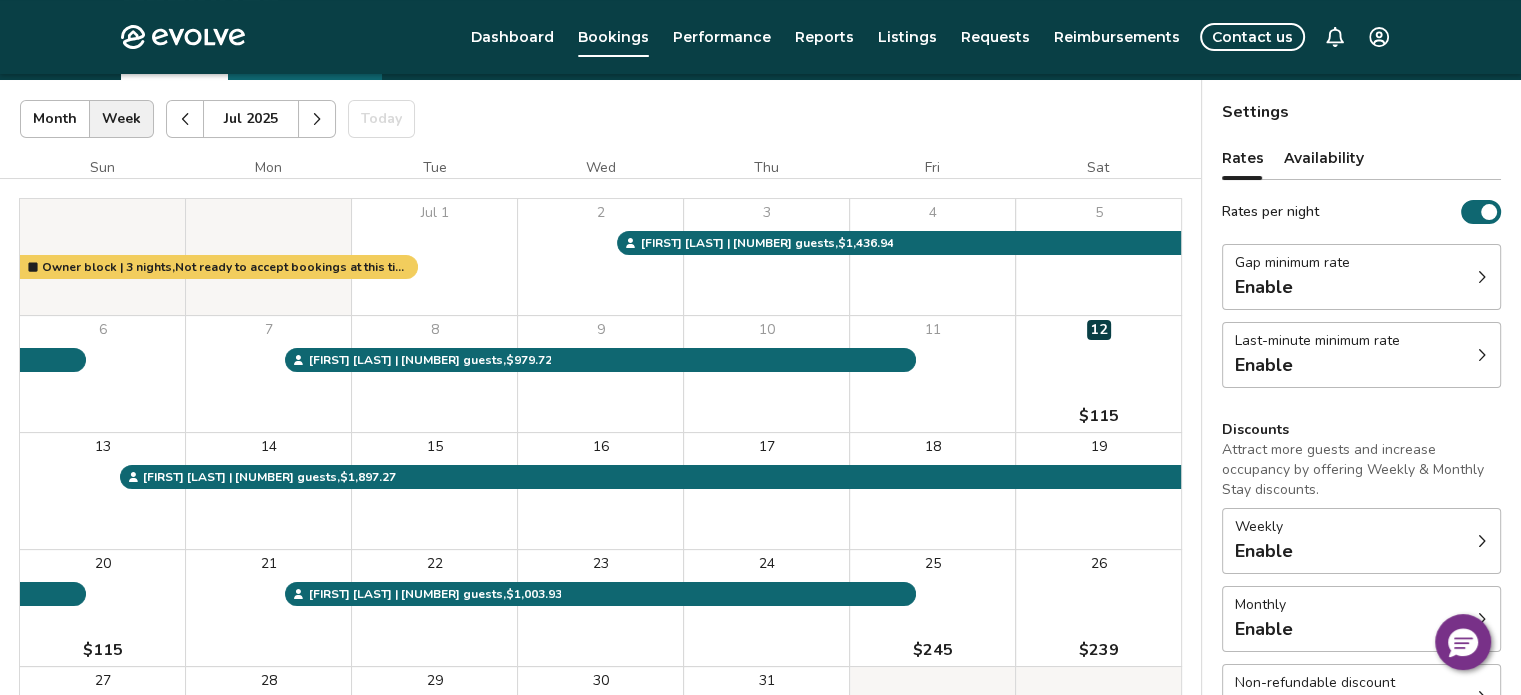 scroll, scrollTop: 245, scrollLeft: 0, axis: vertical 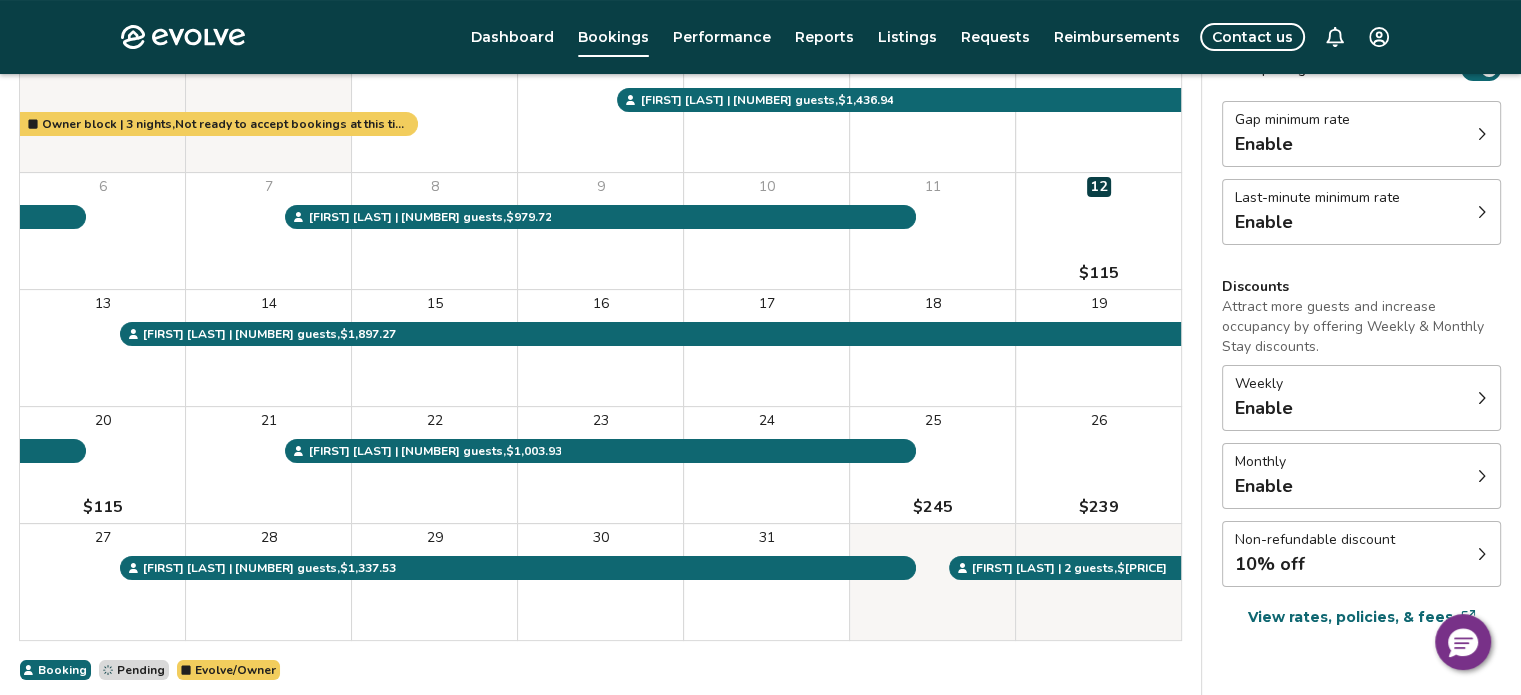 click 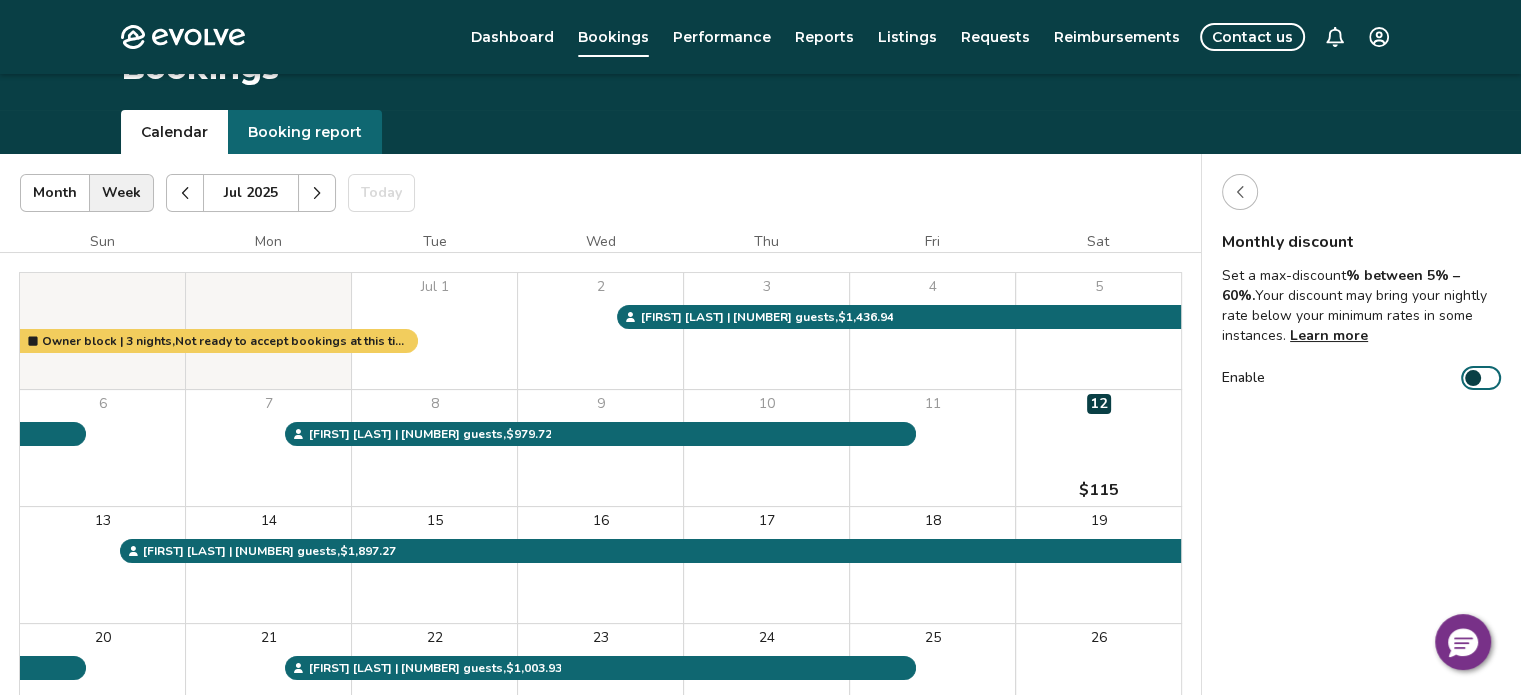 scroll, scrollTop: 23, scrollLeft: 0, axis: vertical 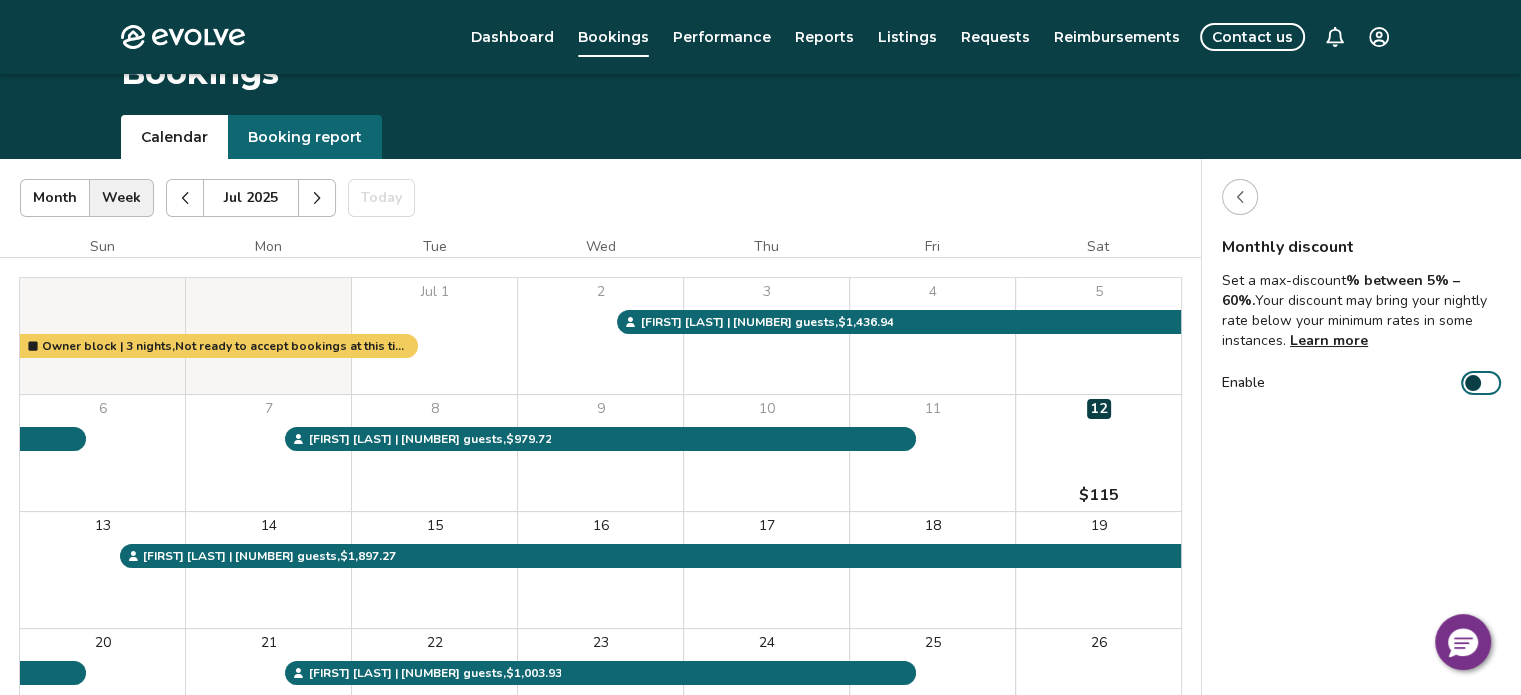 click 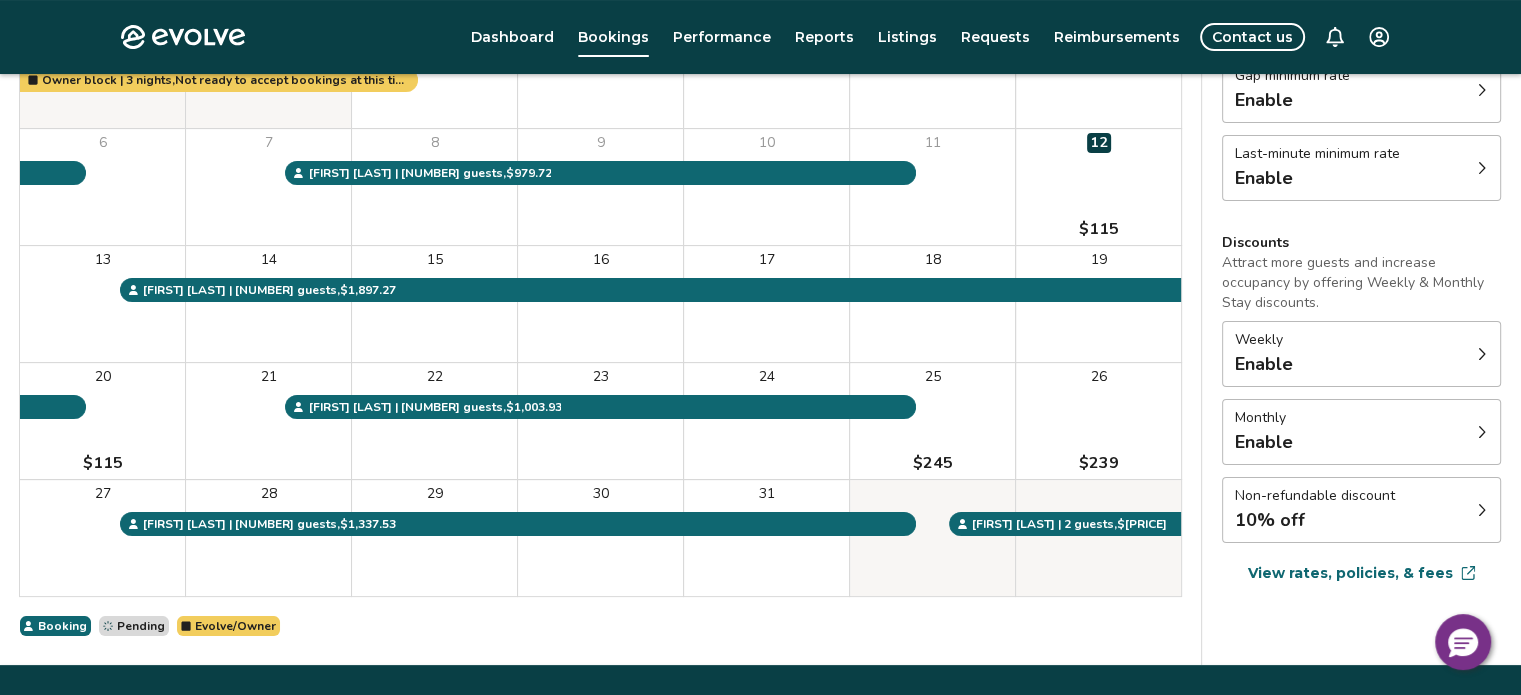 scroll, scrollTop: 293, scrollLeft: 0, axis: vertical 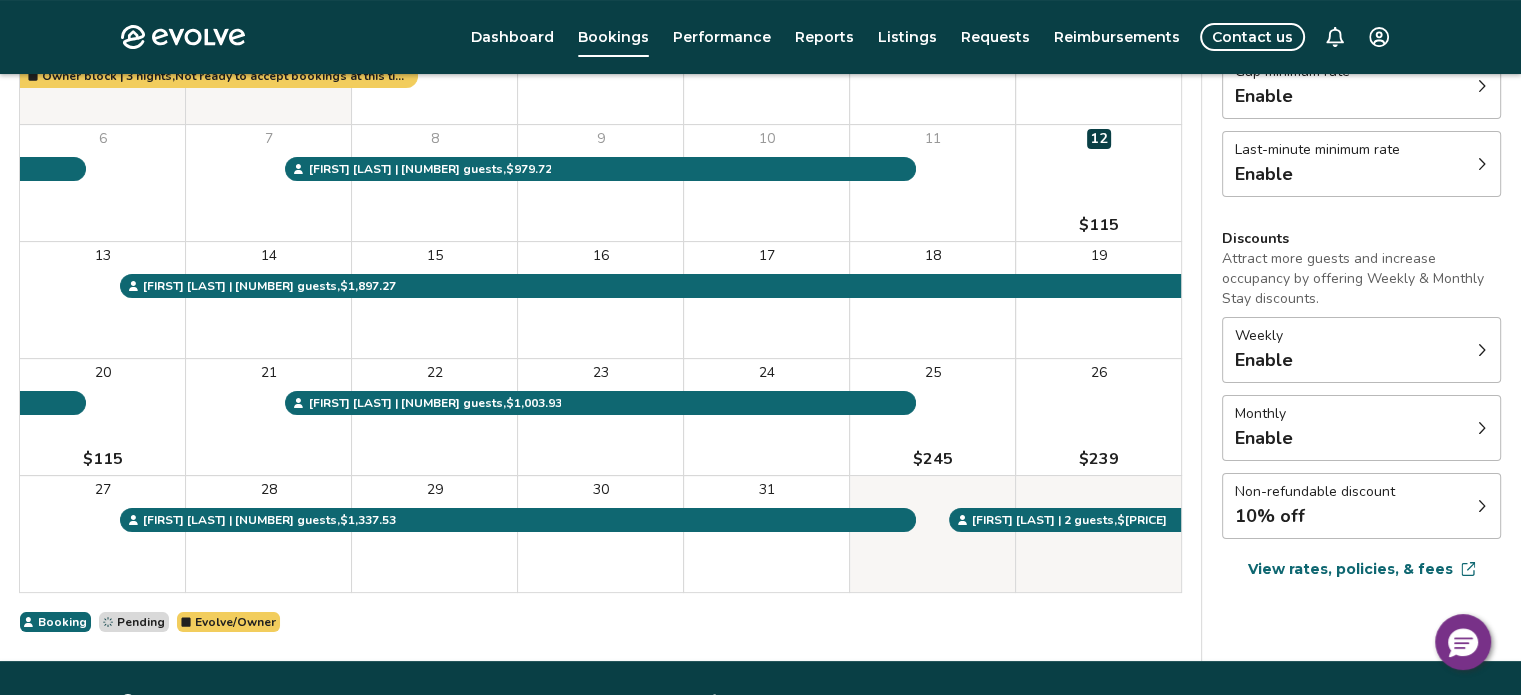 click on "Weekly Enable" at bounding box center (1361, 350) 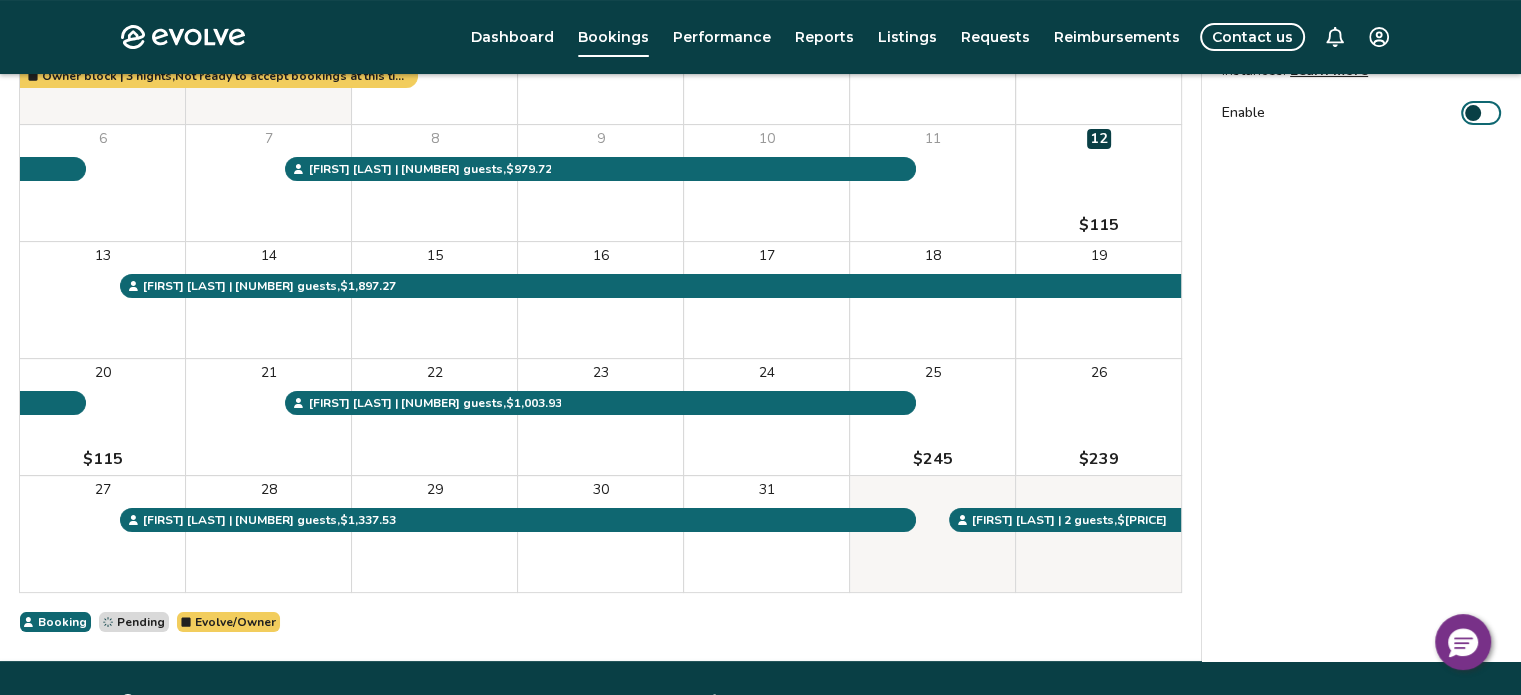 click on "Enable" at bounding box center (1481, 113) 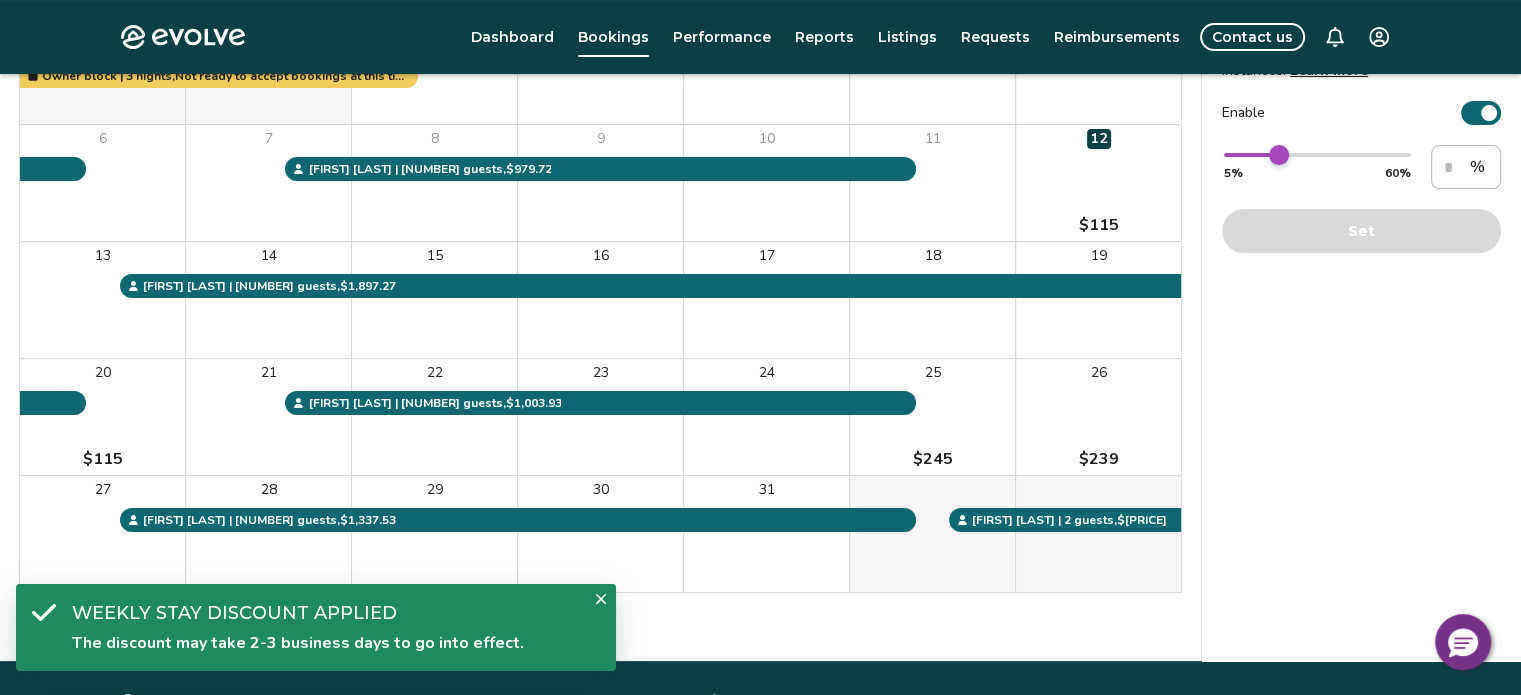 type on "**" 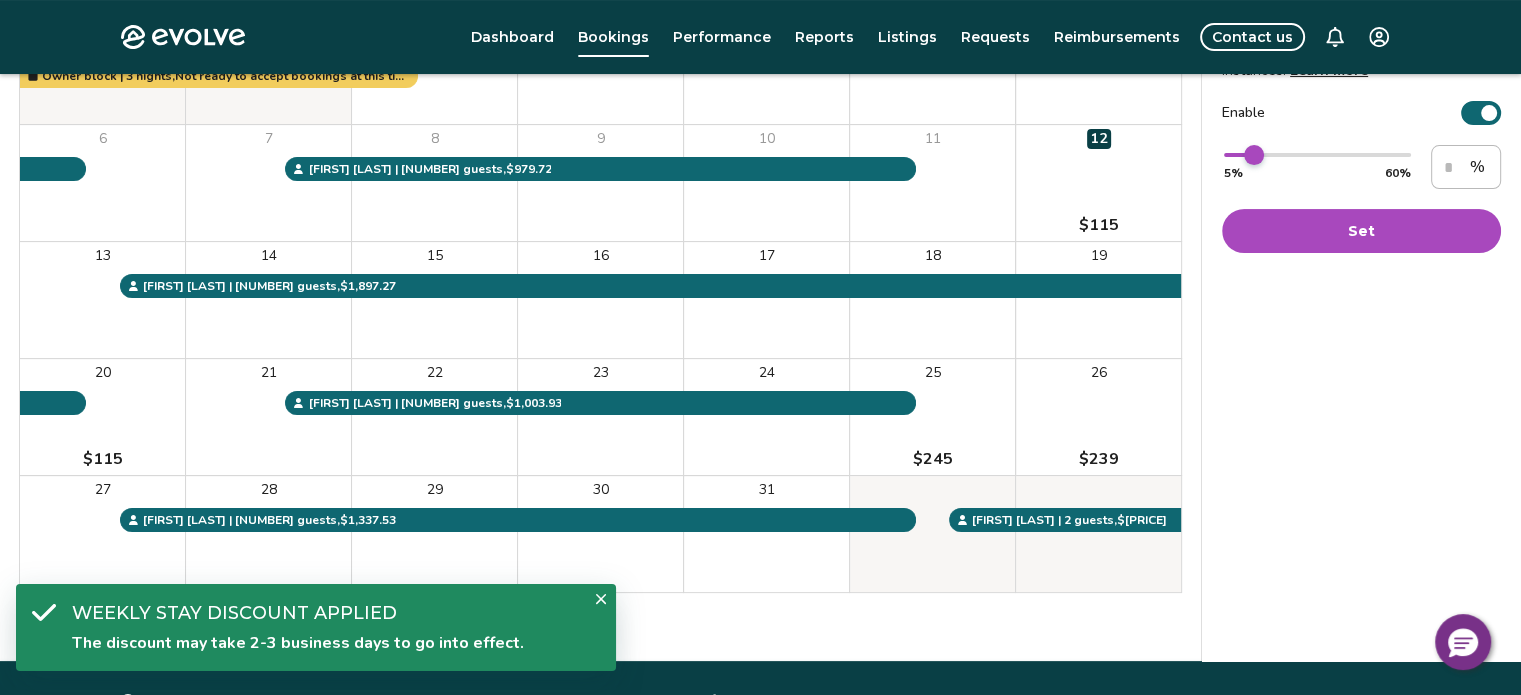 click on "** 5% 60%" at bounding box center [1317, 167] 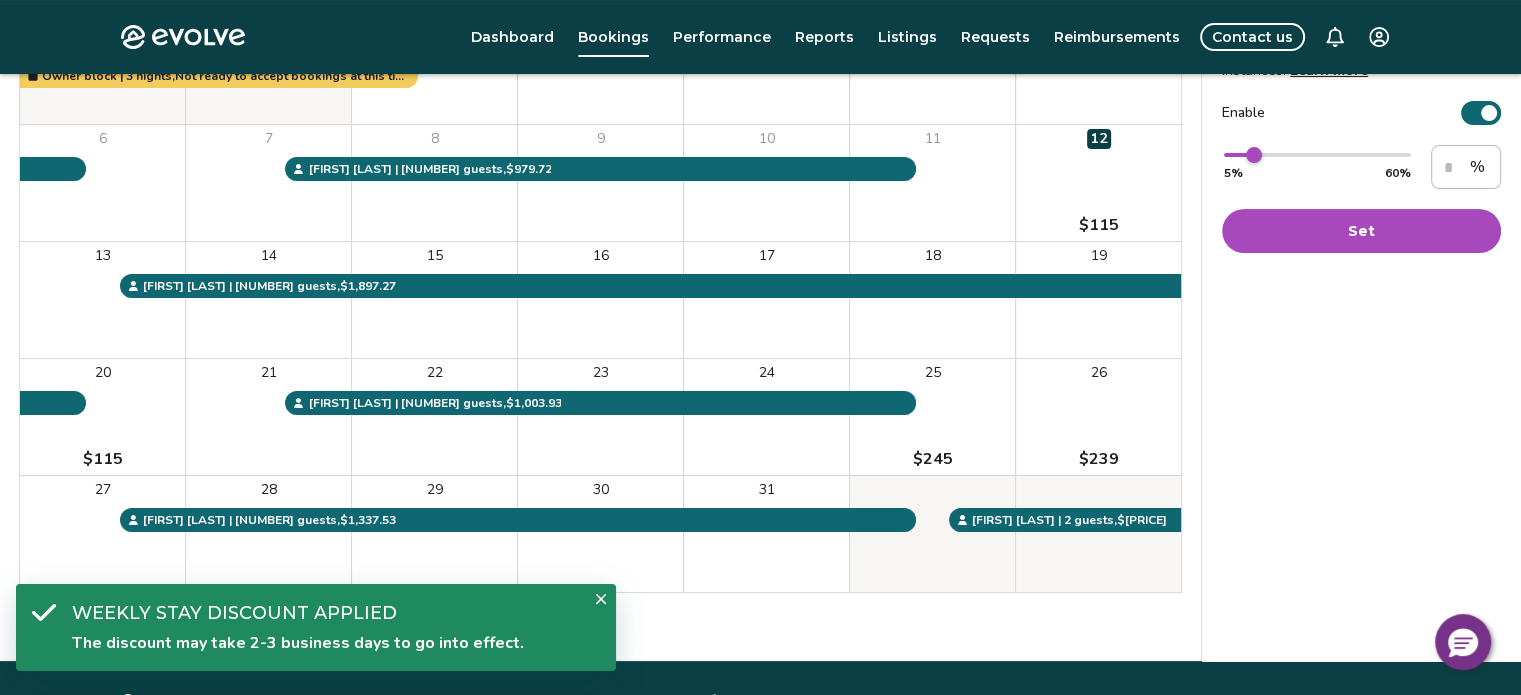 click on "Set" at bounding box center (1361, 231) 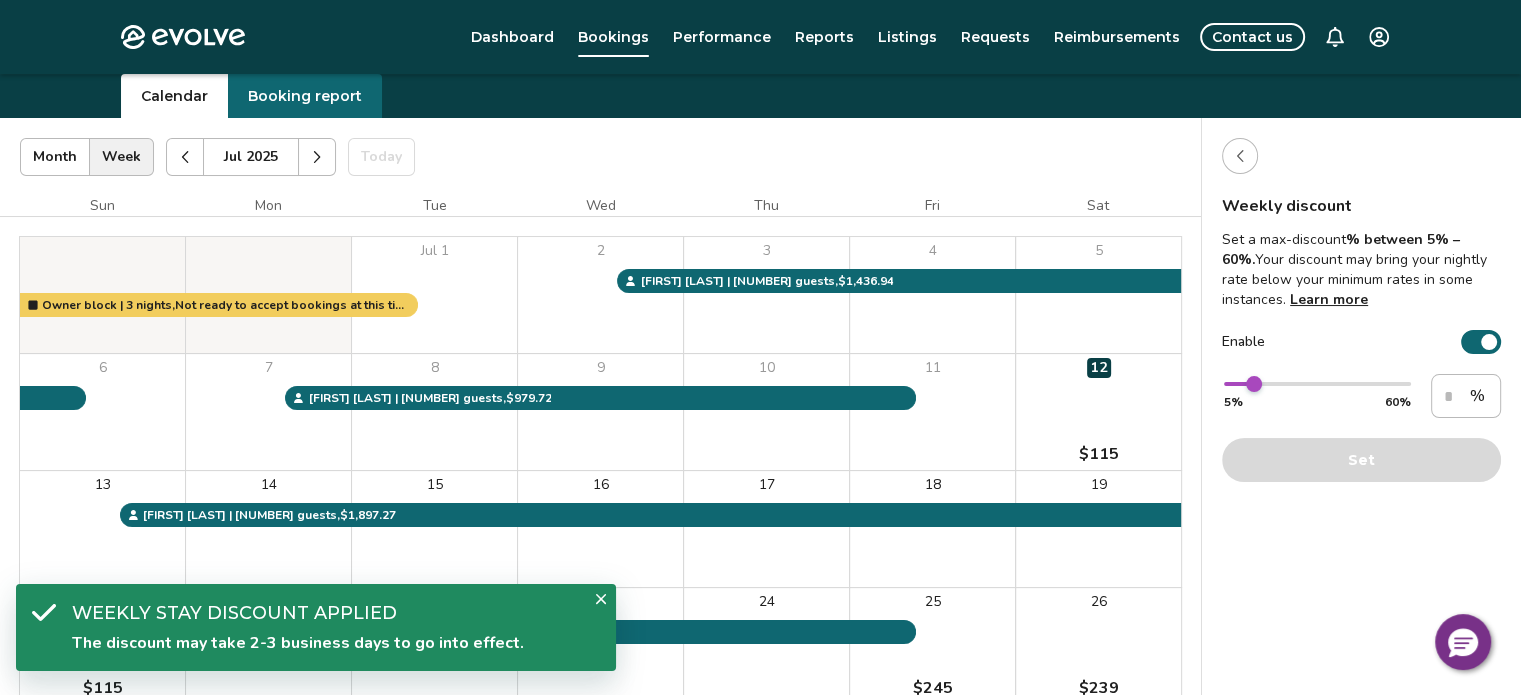 scroll, scrollTop: 60, scrollLeft: 0, axis: vertical 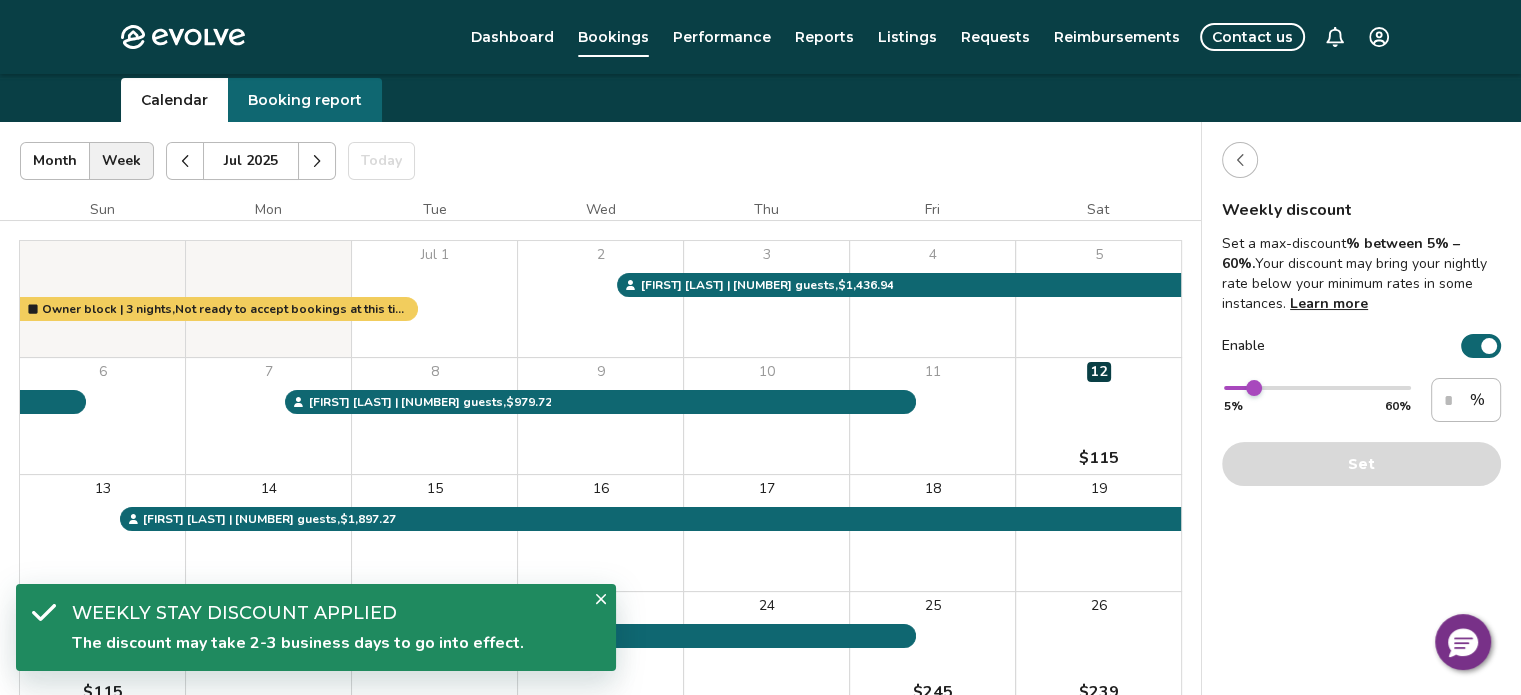 click at bounding box center (1240, 160) 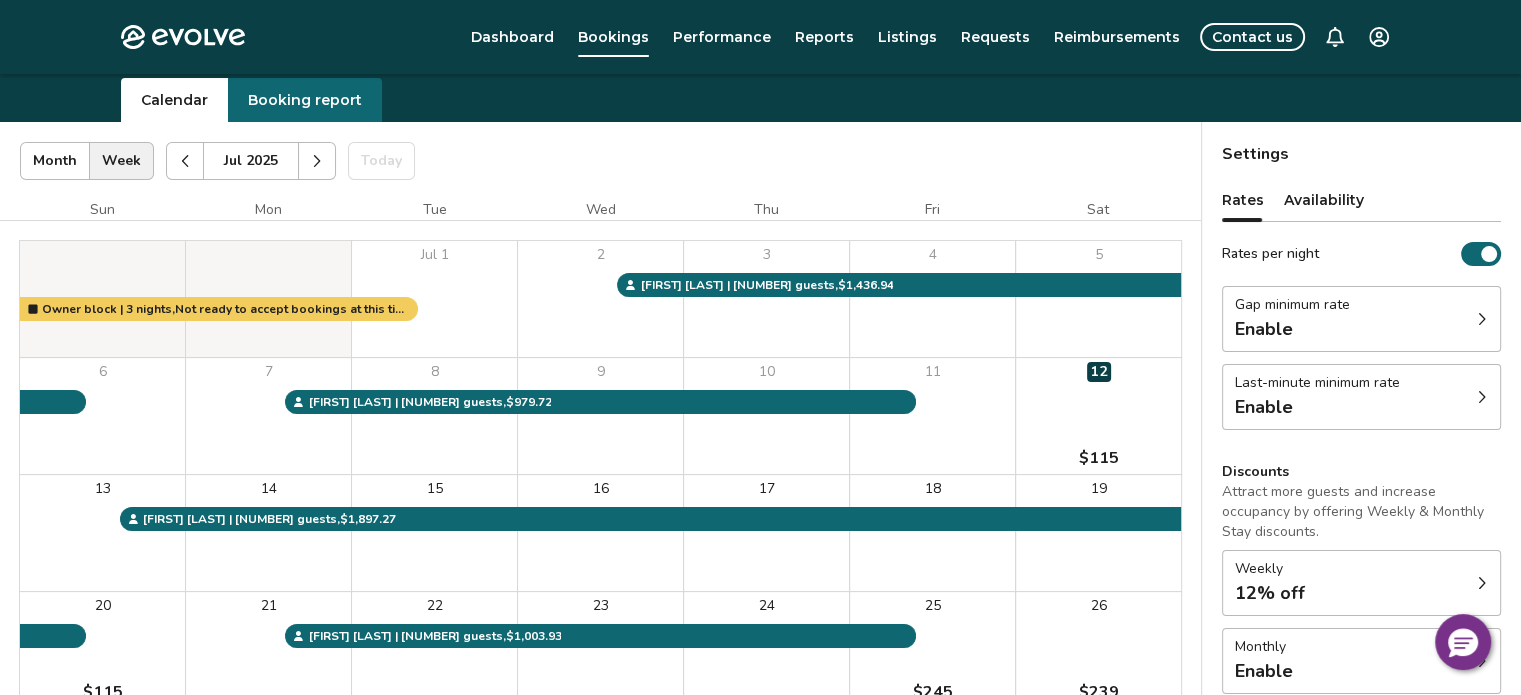 click 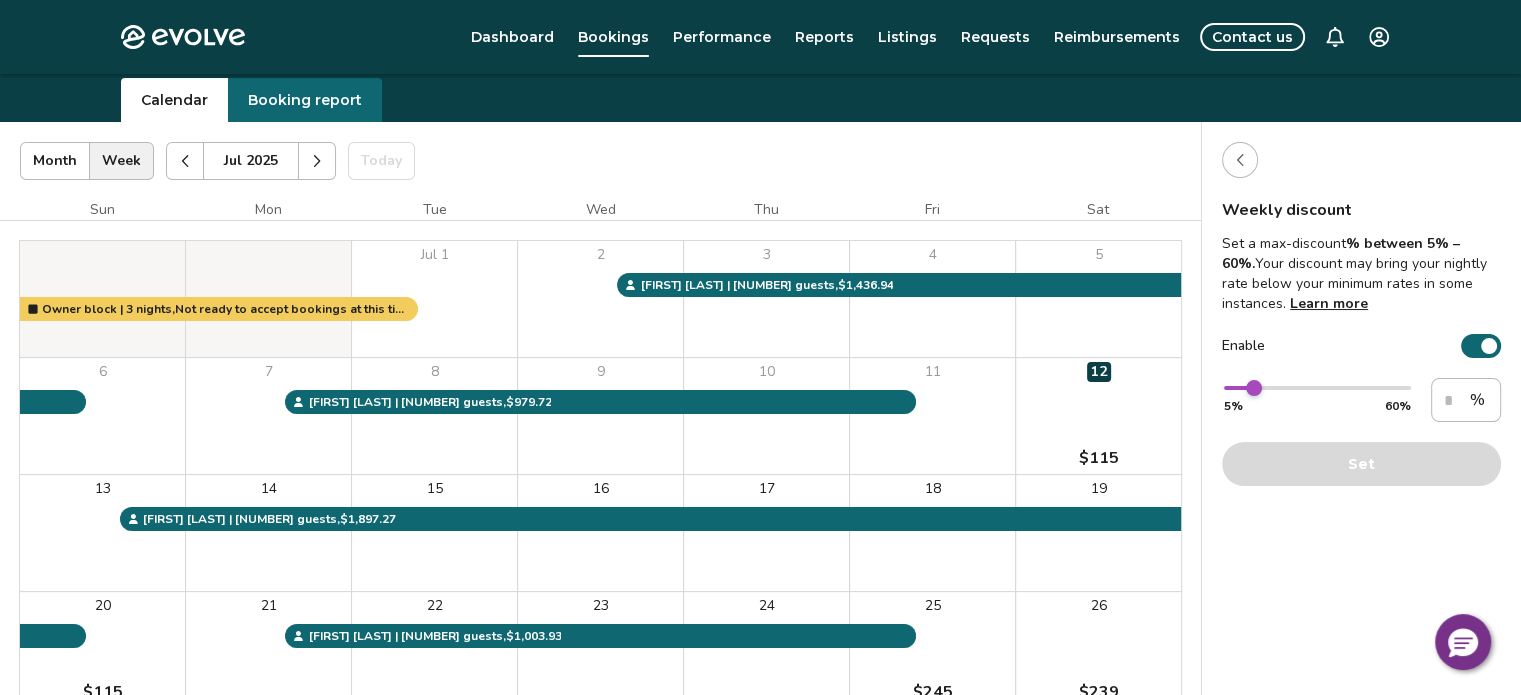 click on "Enable" at bounding box center [1481, 346] 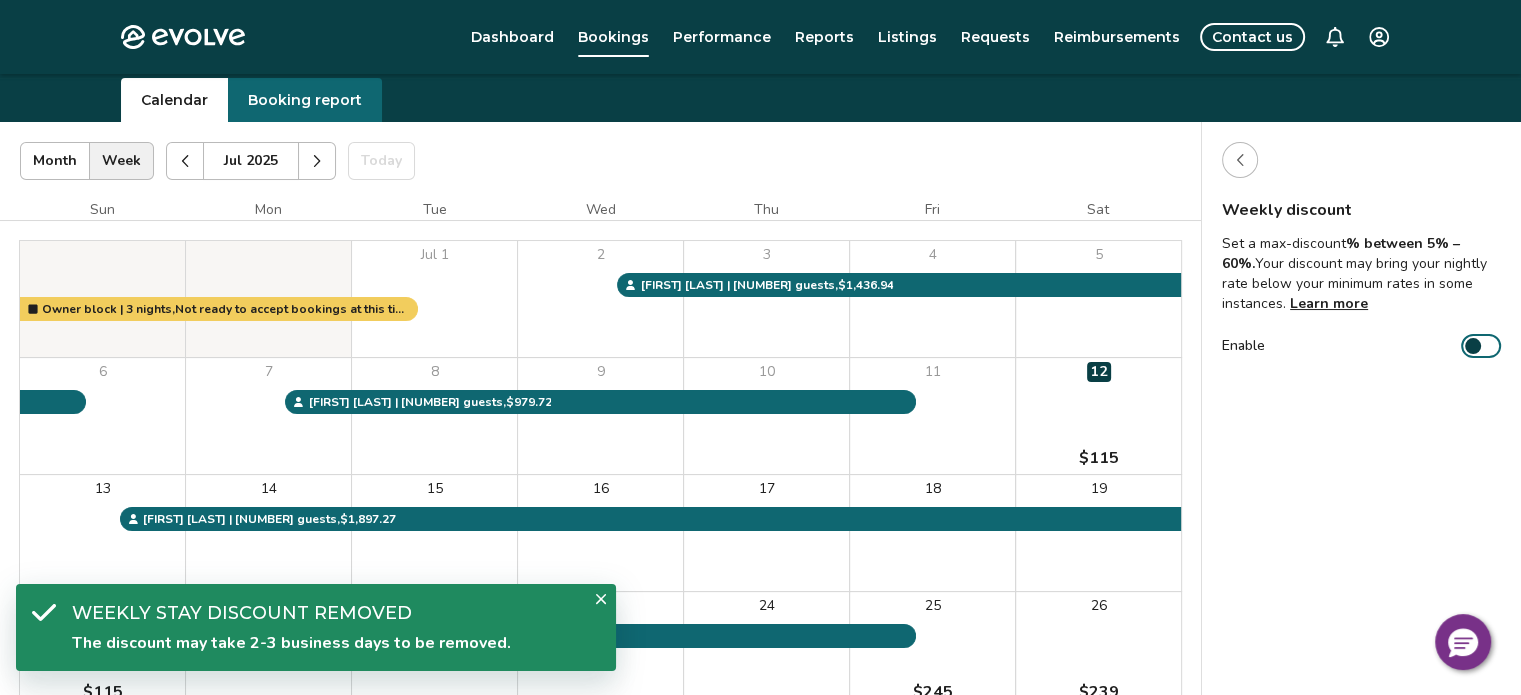 click 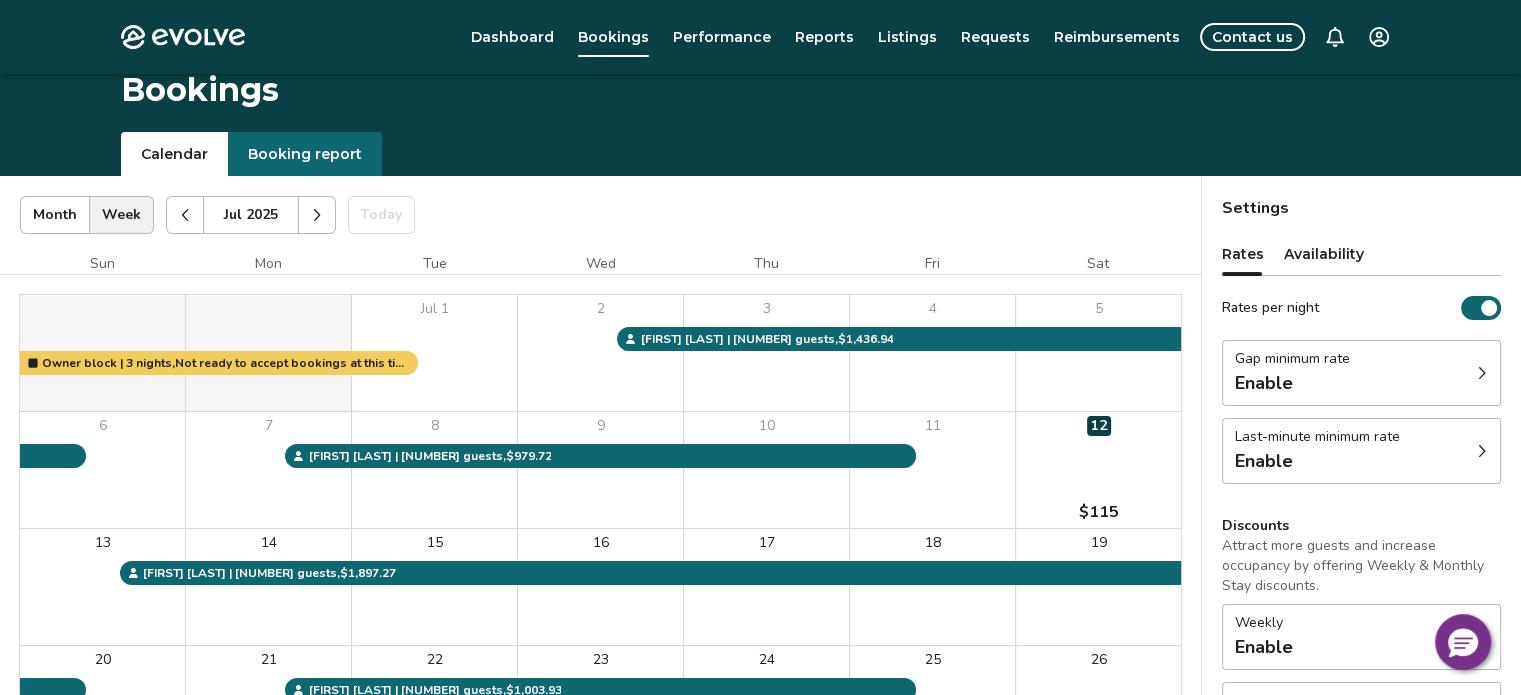 scroll, scrollTop: 1, scrollLeft: 0, axis: vertical 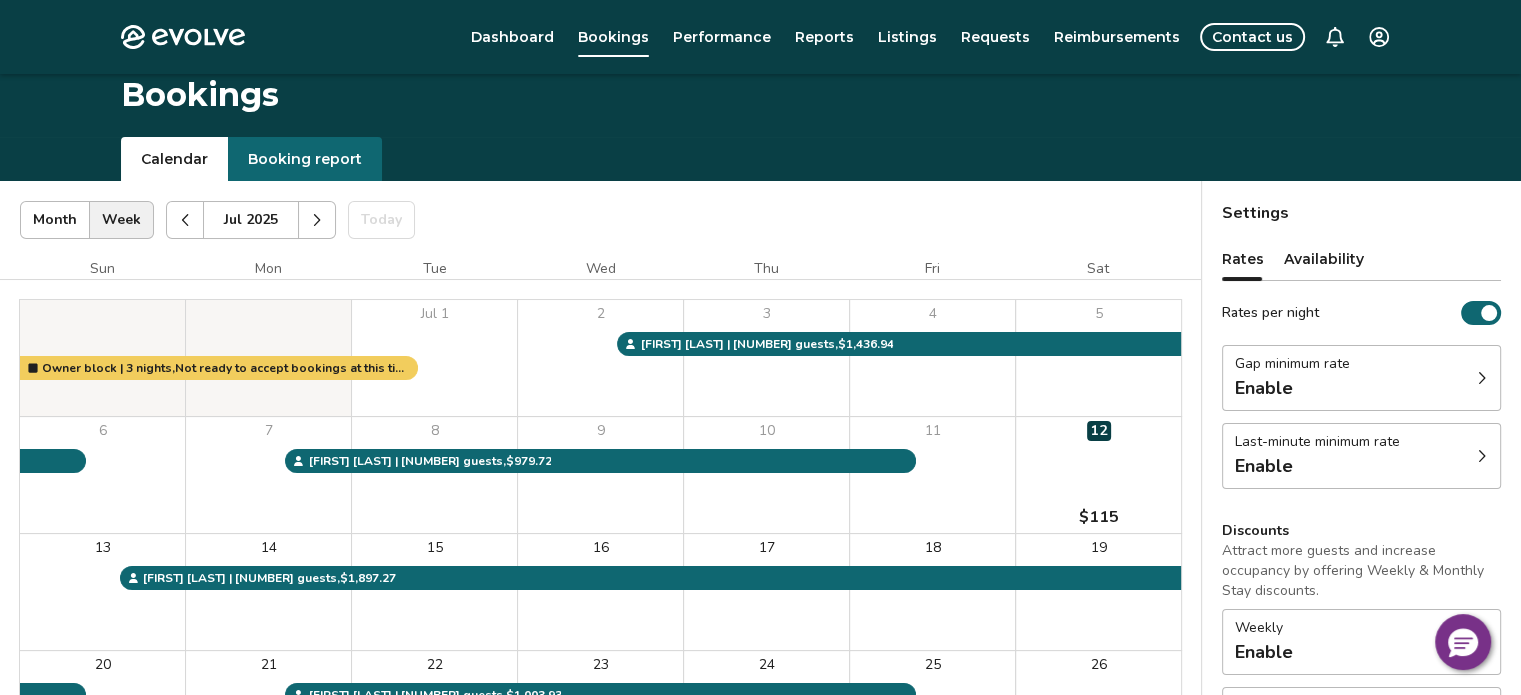 click 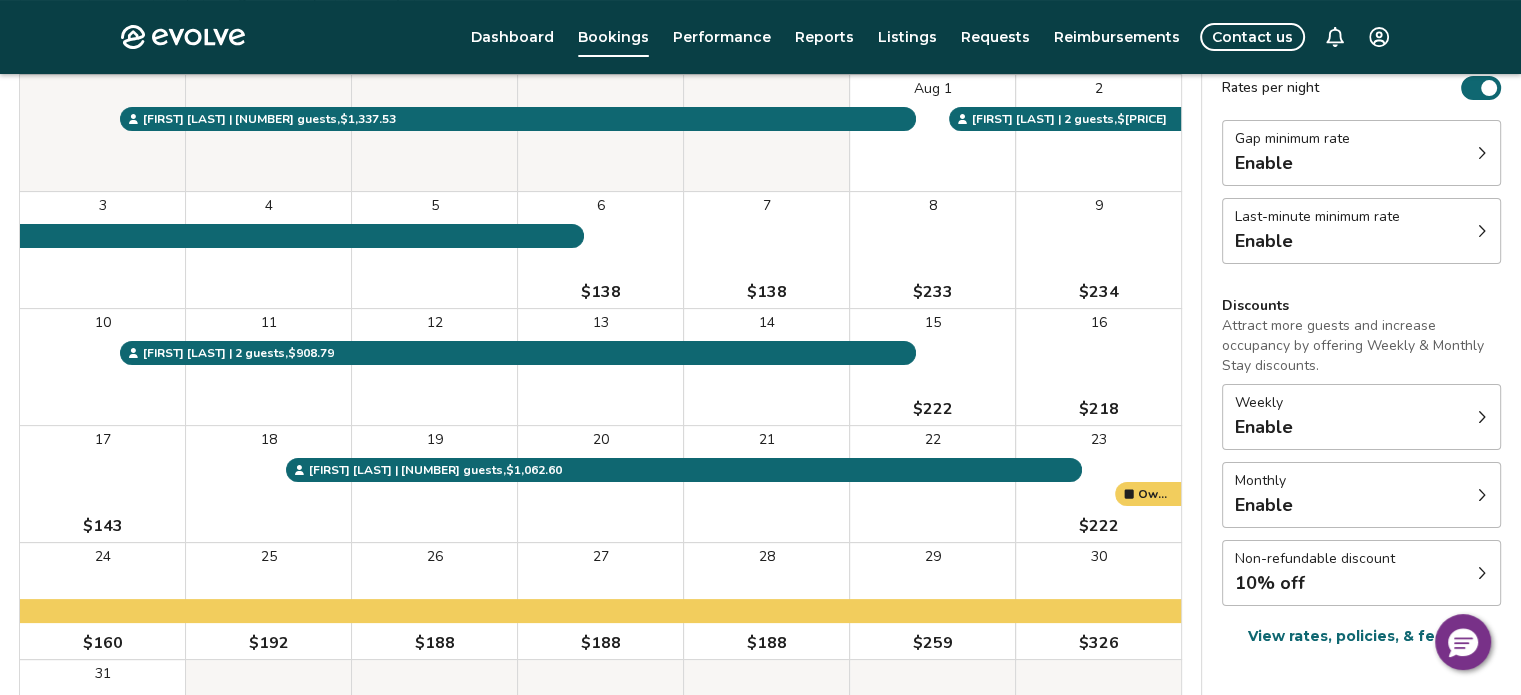 scroll, scrollTop: 224, scrollLeft: 0, axis: vertical 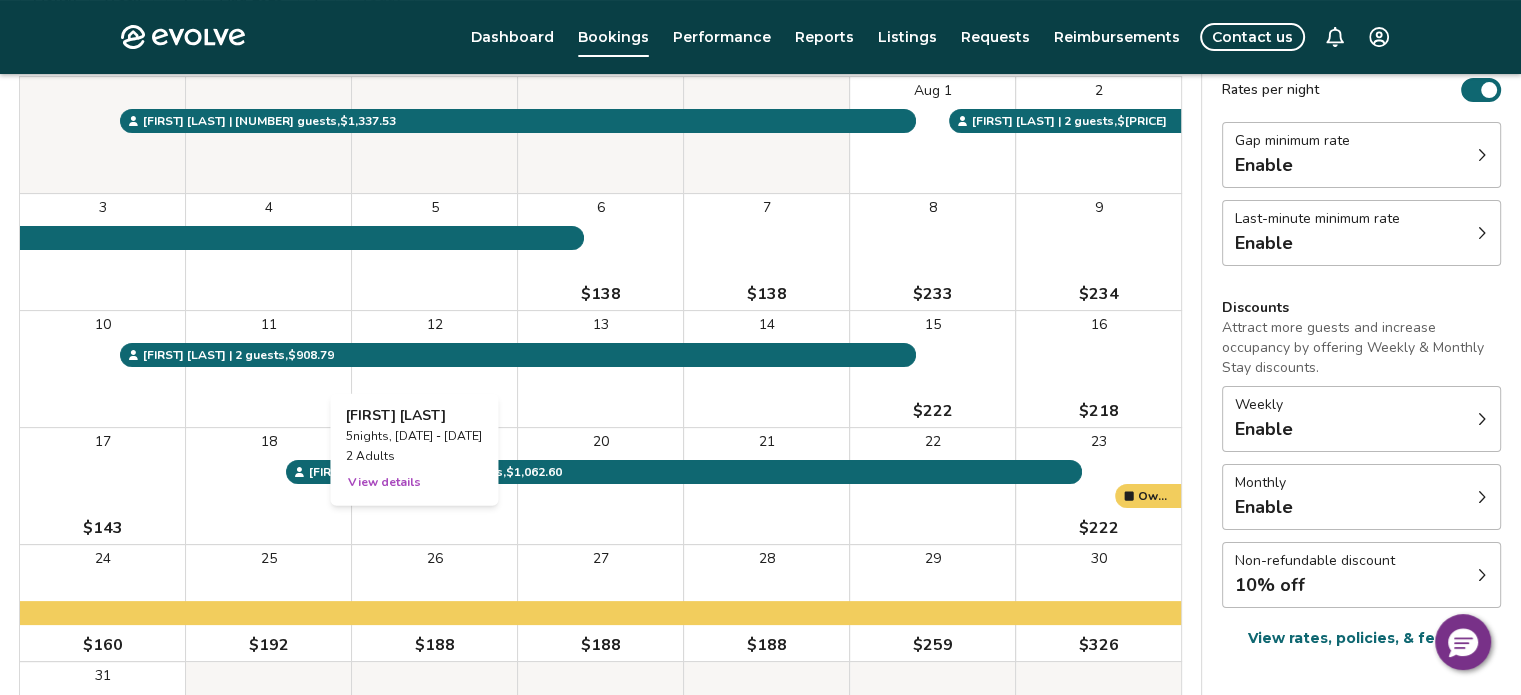 click on "12" at bounding box center [434, 369] 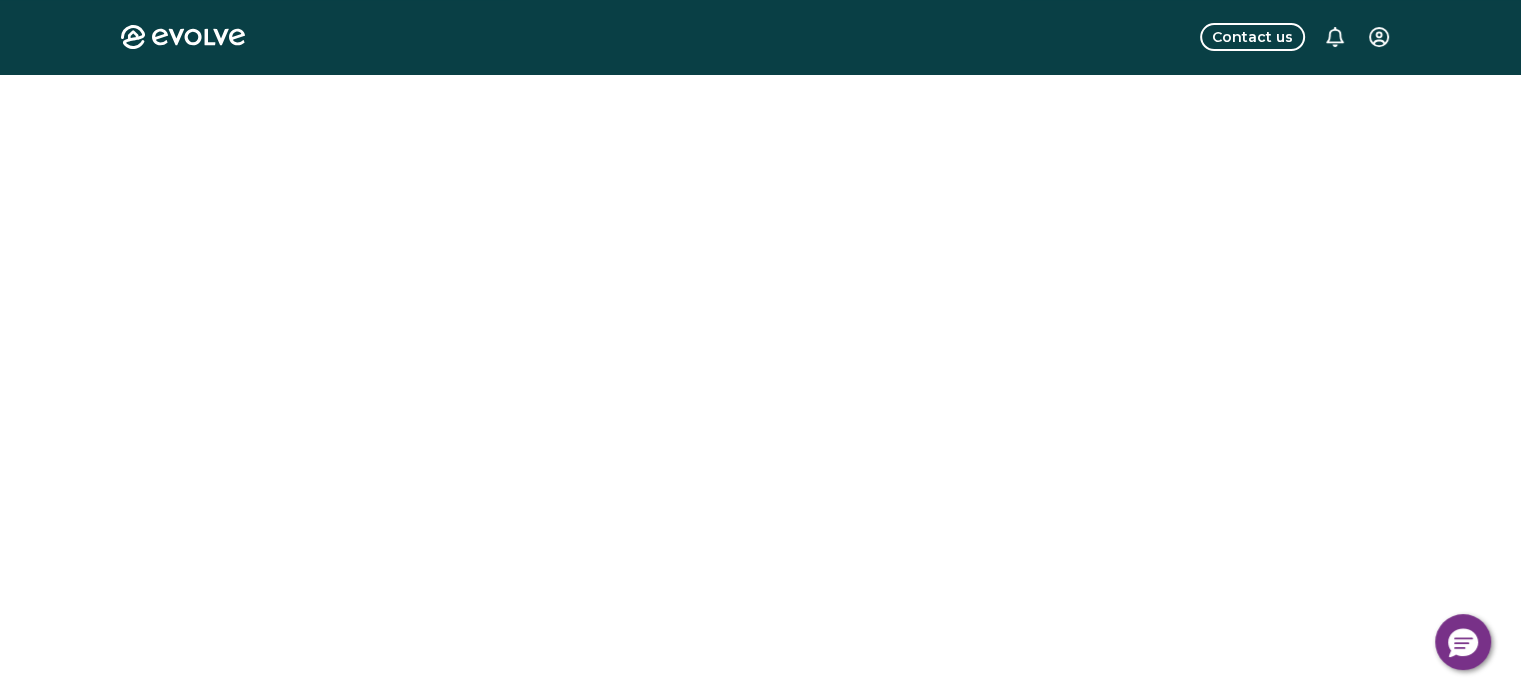 scroll, scrollTop: 0, scrollLeft: 0, axis: both 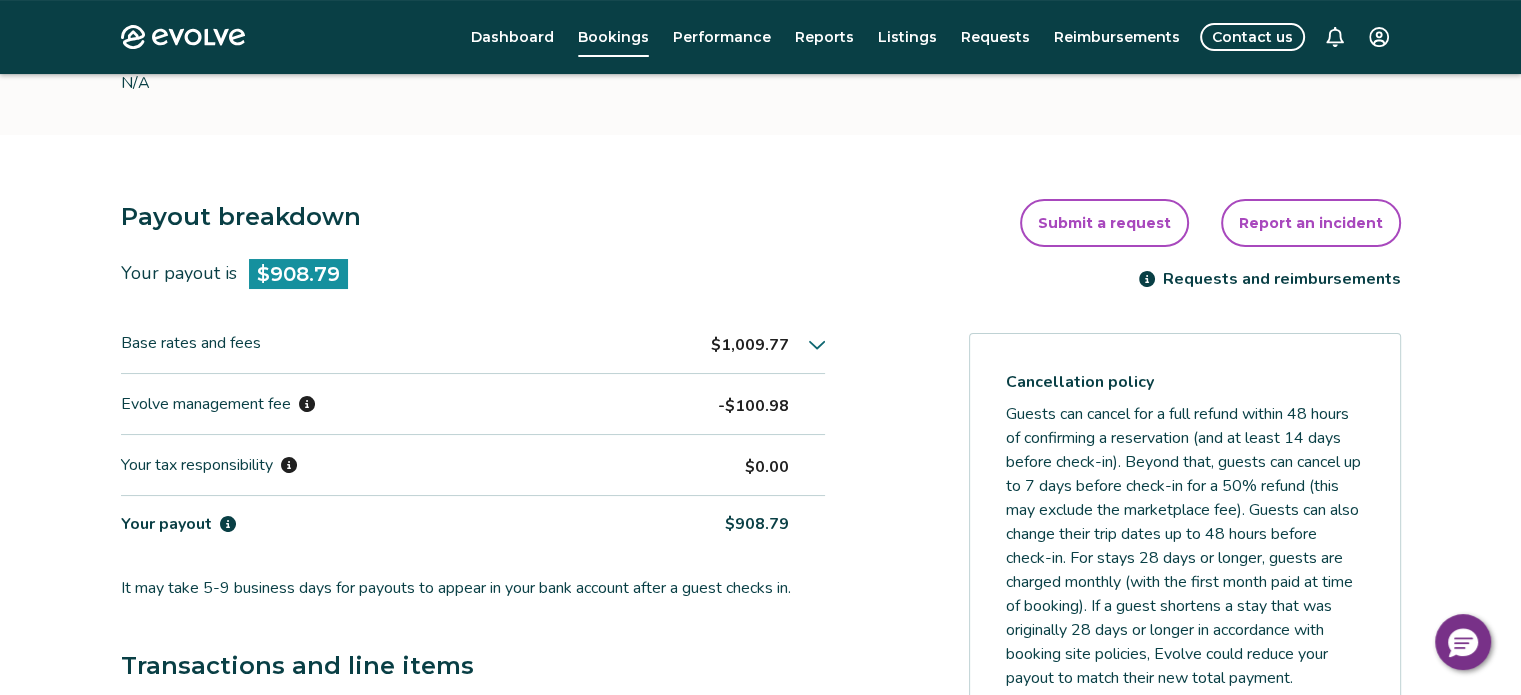 click 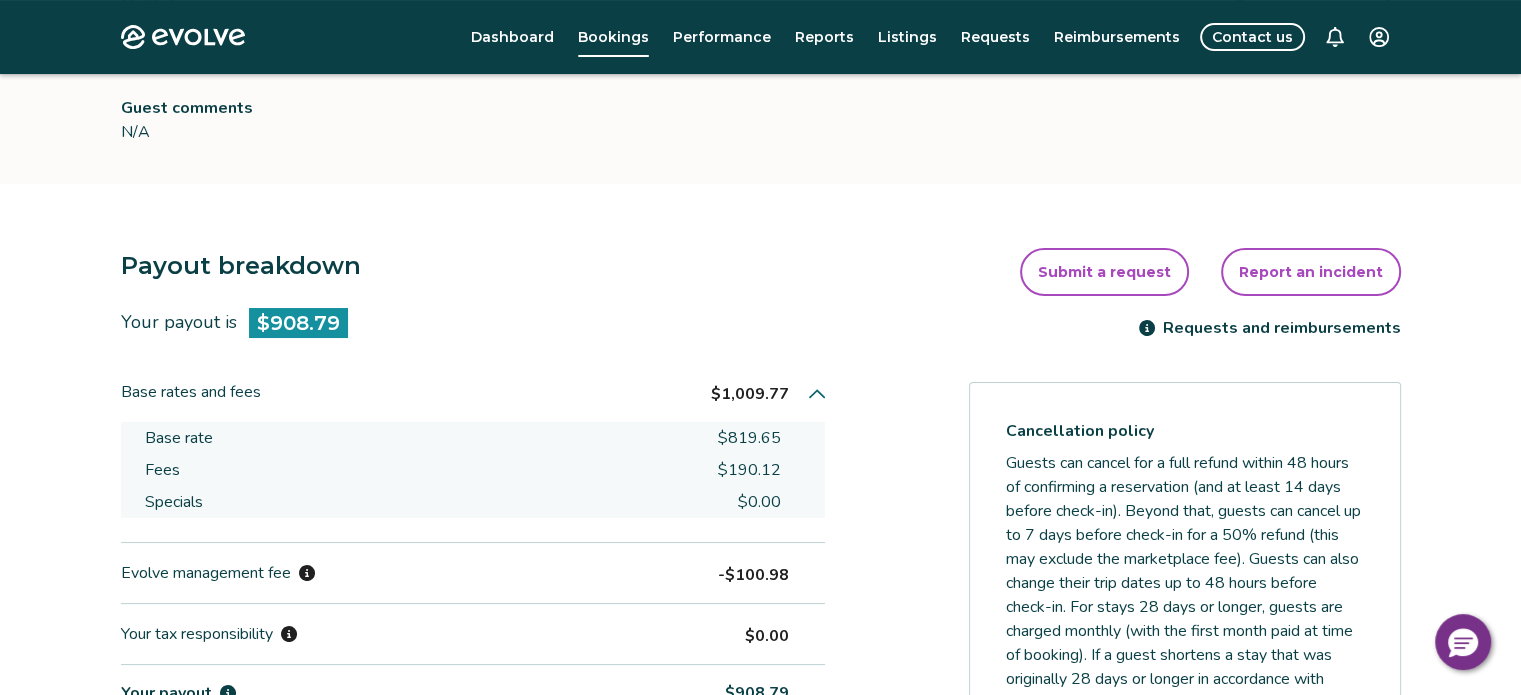 scroll, scrollTop: 368, scrollLeft: 0, axis: vertical 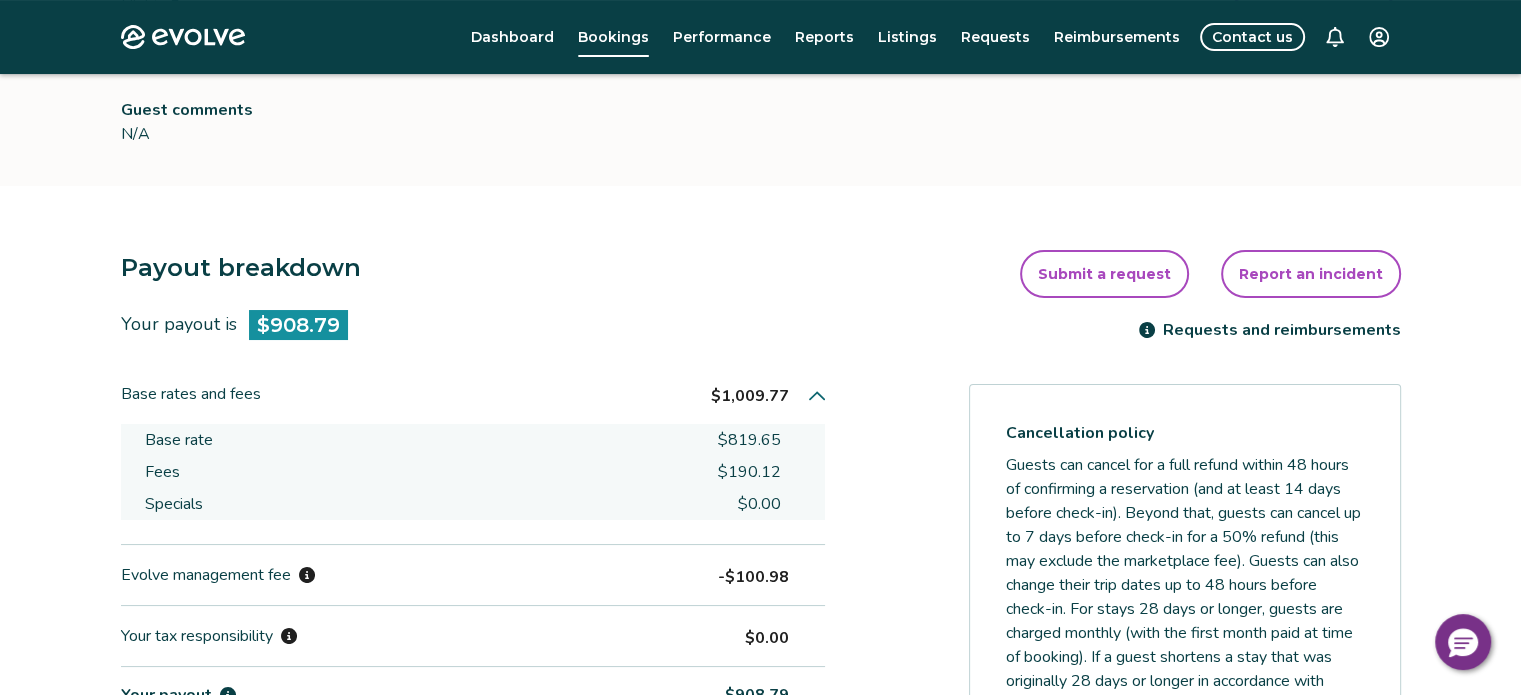 click on "Evolve Dashboard Bookings Performance Reports Listings Requests Reimbursements Contact us Booking calendar Booking ID:  [NUMBER]  | Booking site:  Airbnb [FIRST] [LAST] Booked Email not provided [PHONE] Check-in [DATE] Check-out [DATE] Nights:  [NUMBER] Guests:  [NUMBER] Adults Pets:  No Listing ID:  [NUMBER]  |   Our Peaceful Place Booking date:  [DATE] Download PDF Guest comments N/A Payout breakdown Your payout is $[PRICE] Base rates and fees $[PRICE] Base rate $[PRICE] Fees $[PRICE] Specials $0.00 Evolve management fee $[PRICE] Your tax responsibility $0.00 Your payout $[PRICE] It may take 5-9 business days for payouts to appear in your bank account after a guest checks in. Transactions and line items Transactions Line items Processing date Amount Transactions total $[PRICE] [DATE] $[PRICE] Submit a request Report an incident Requests and reimbursements Cancellation policy Cancel guest booking Today is  [NUMBER]  days  from the check-in date. Request to cancel booking Privacy Policy |" at bounding box center [760, 475] 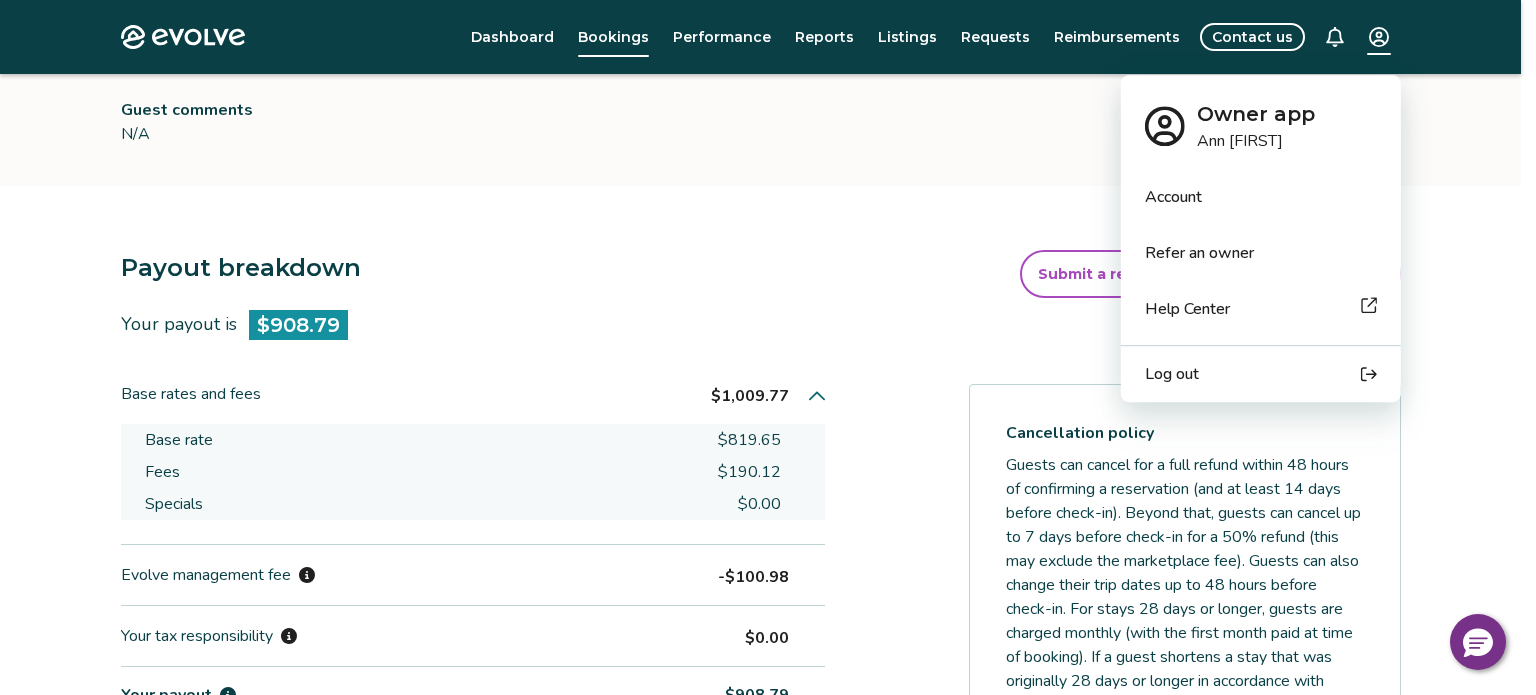 click on "Help Center" at bounding box center (1187, 309) 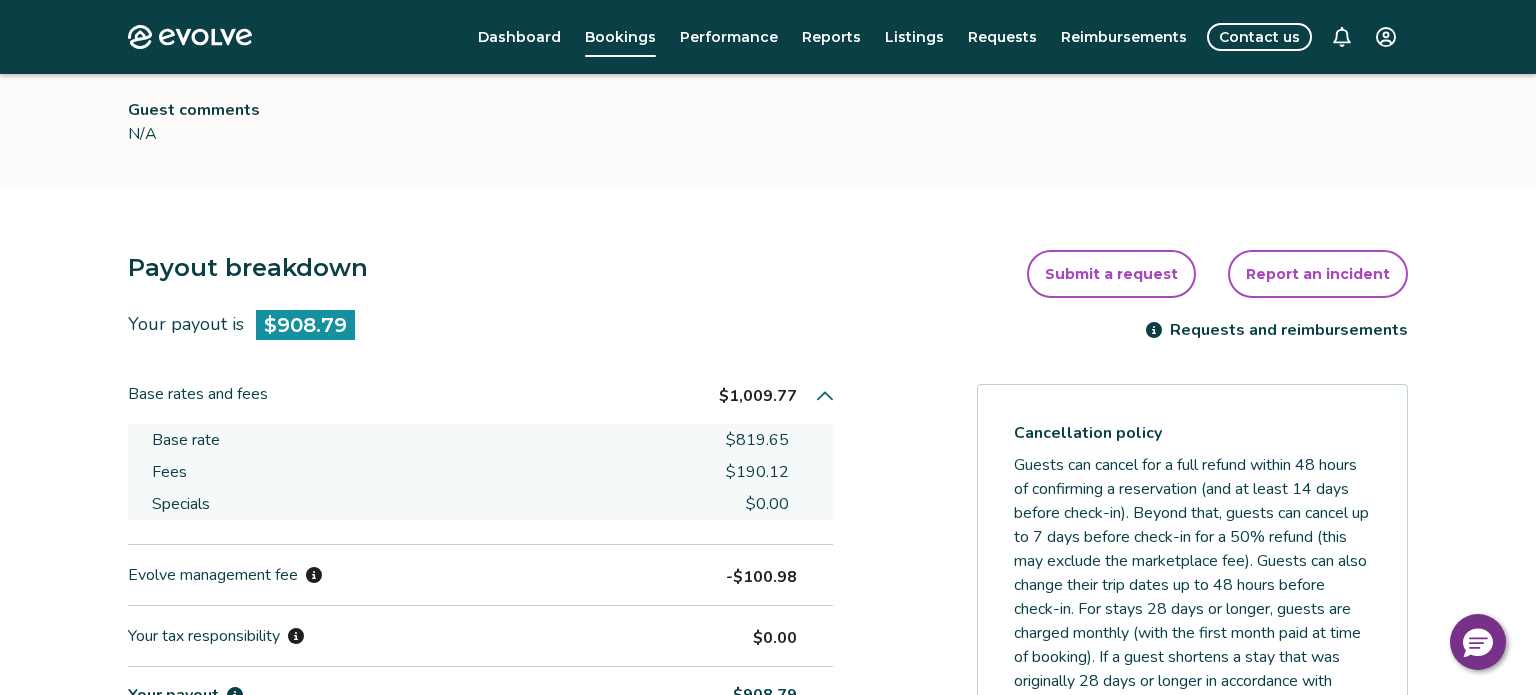 click on "Evolve Dashboard Bookings Performance Reports Listings Requests Reimbursements Contact us Booking calendar Booking ID:  [NUMBER]  | Booking site:  Airbnb [FIRST] [LAST] Booked Email not provided [PHONE] Check-in [DATE] Check-out [DATE] Nights:  [NUMBER] Guests:  [NUMBER] Adults Pets:  No Listing ID:  [NUMBER]  |   Our Peaceful Place Booking date:  [DATE] Download PDF Guest comments N/A Payout breakdown Your payout is $[PRICE] Base rates and fees $[PRICE] Base rate $[PRICE] Fees $[PRICE] Specials $0.00 Evolve management fee $[PRICE] Your tax responsibility $0.00 Your payout $[PRICE] It may take 5-9 business days for payouts to appear in your bank account after a guest checks in. Transactions and line items Transactions Line items Processing date Amount Transactions total $[PRICE] [DATE] $[PRICE] Submit a request Report an incident Requests and reimbursements Cancellation policy Cancel guest booking Today is  [NUMBER]  days  from the check-in date. Request to cancel booking Privacy Policy |" at bounding box center (768, 475) 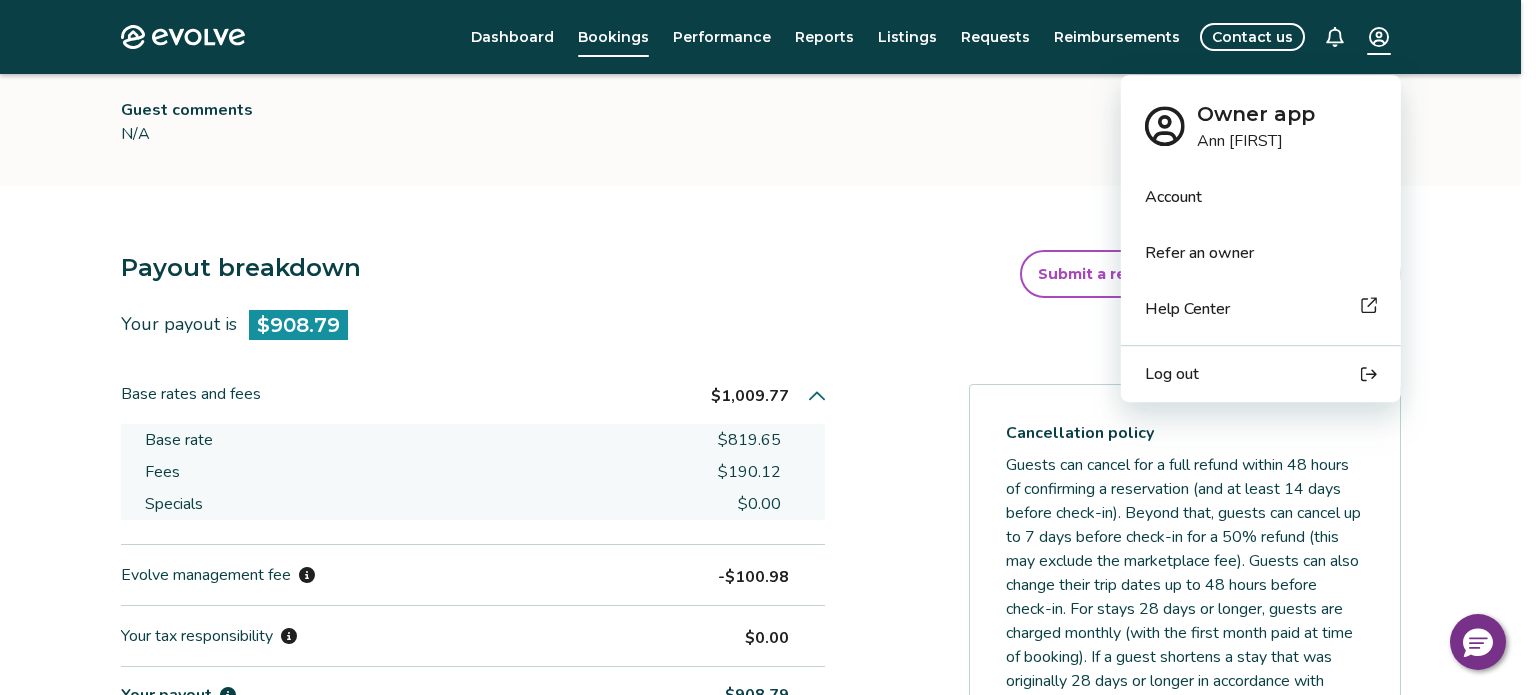 click on "Log out" at bounding box center [1172, 374] 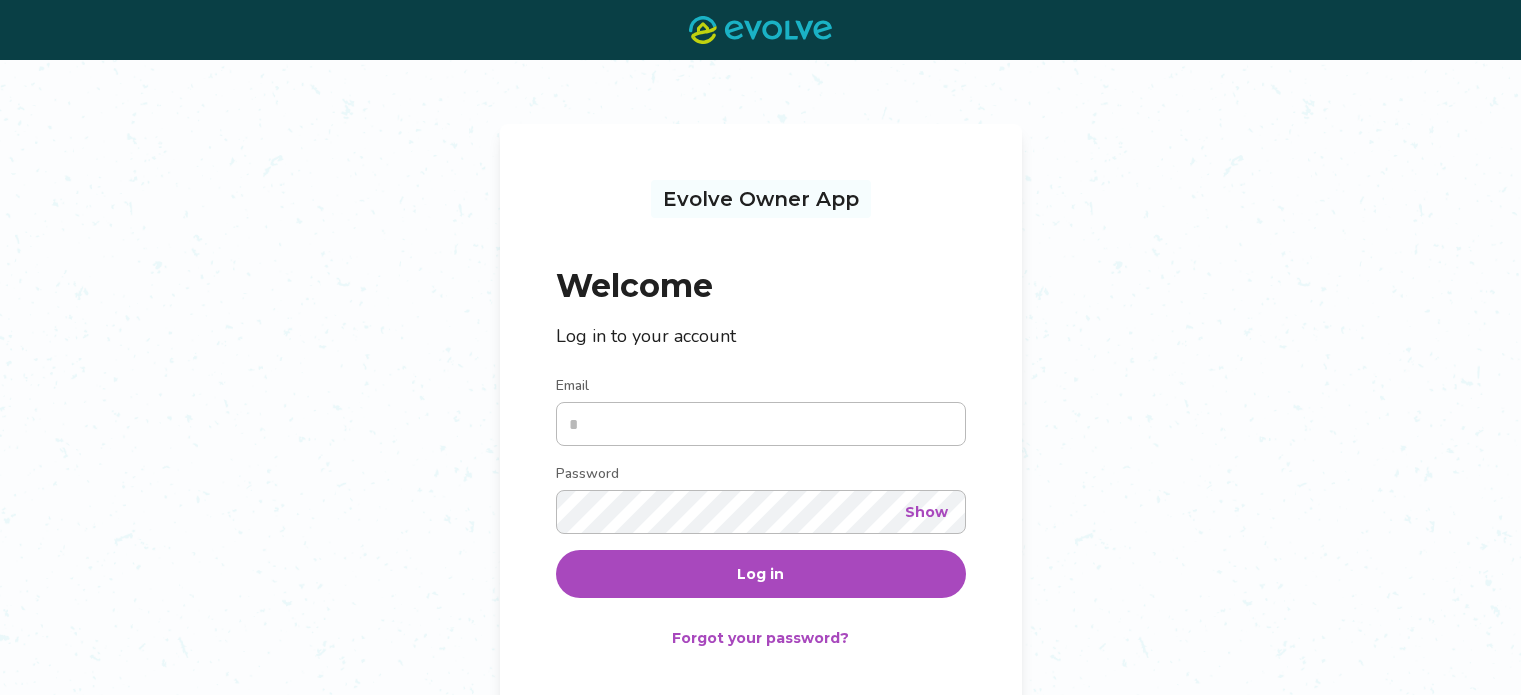 scroll, scrollTop: 0, scrollLeft: 0, axis: both 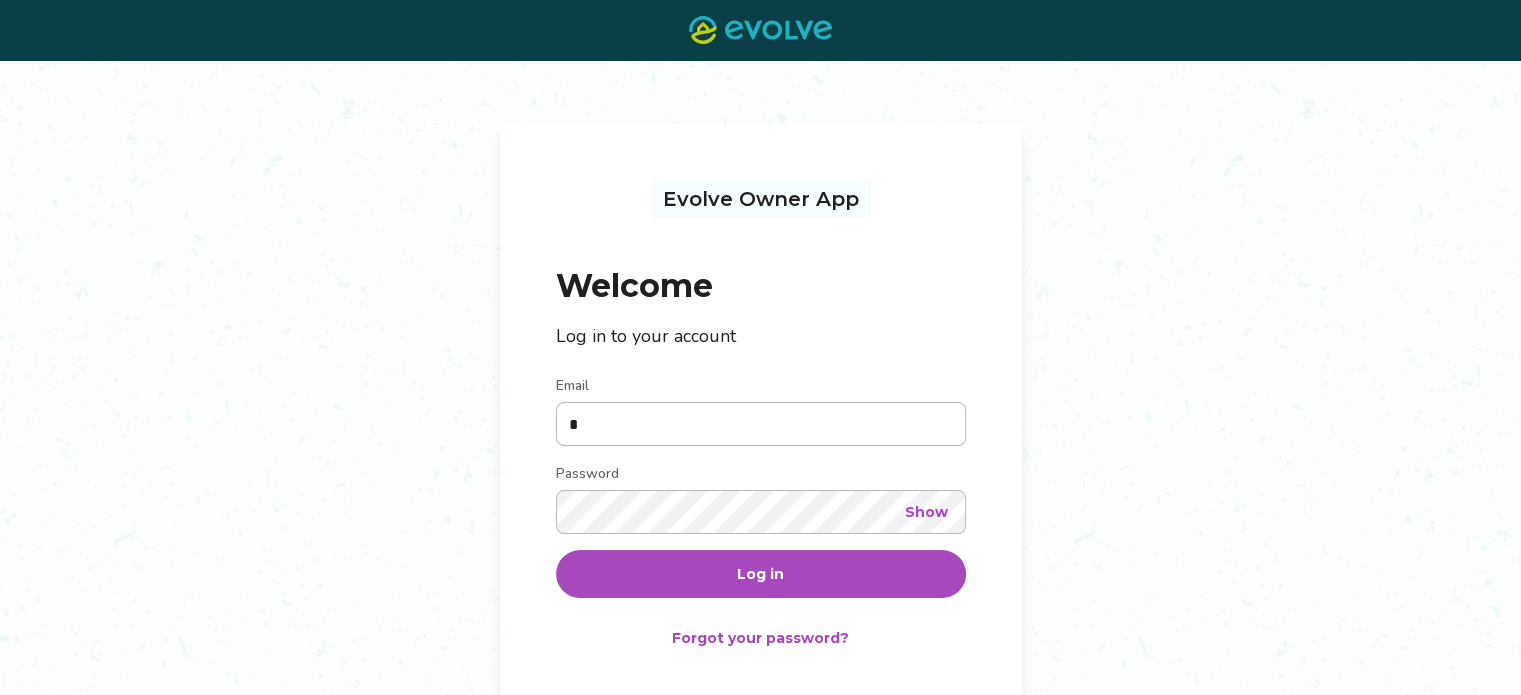 type on "*" 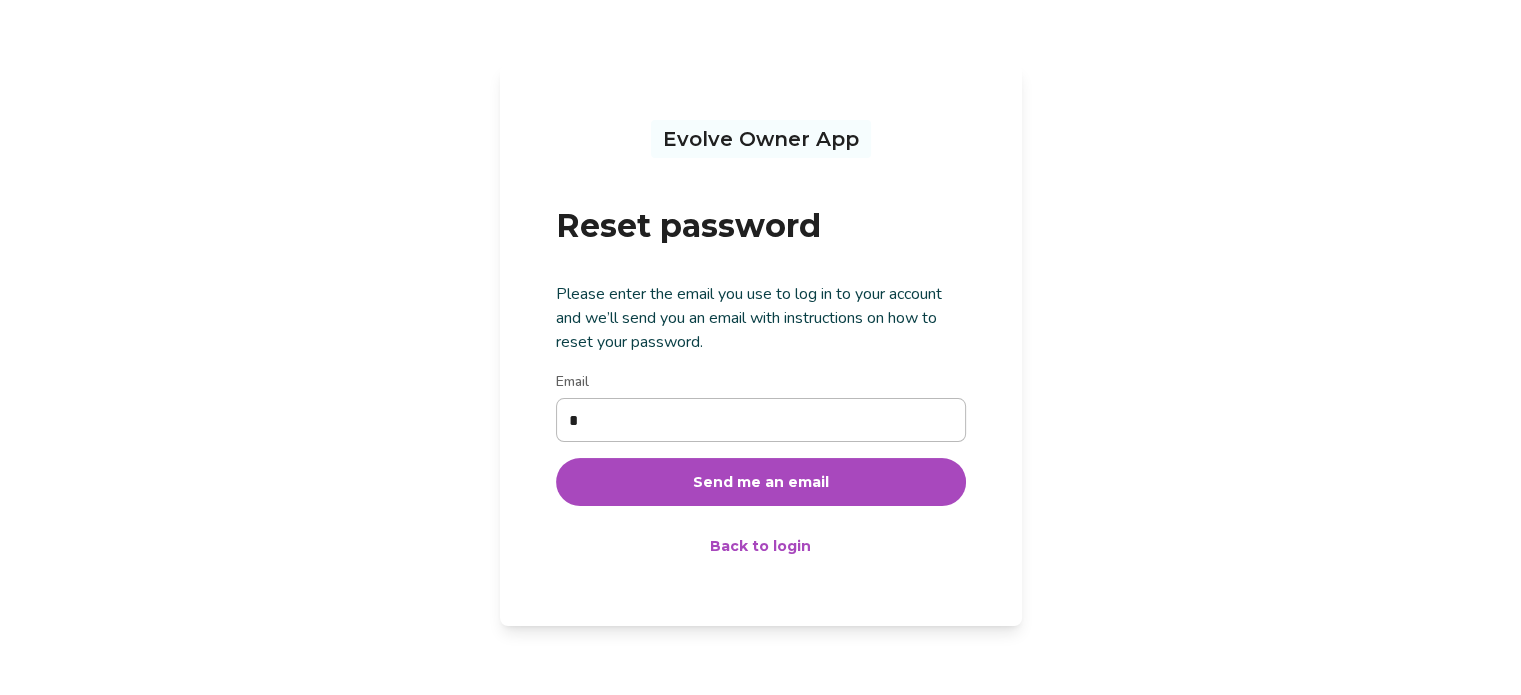 type on "**********" 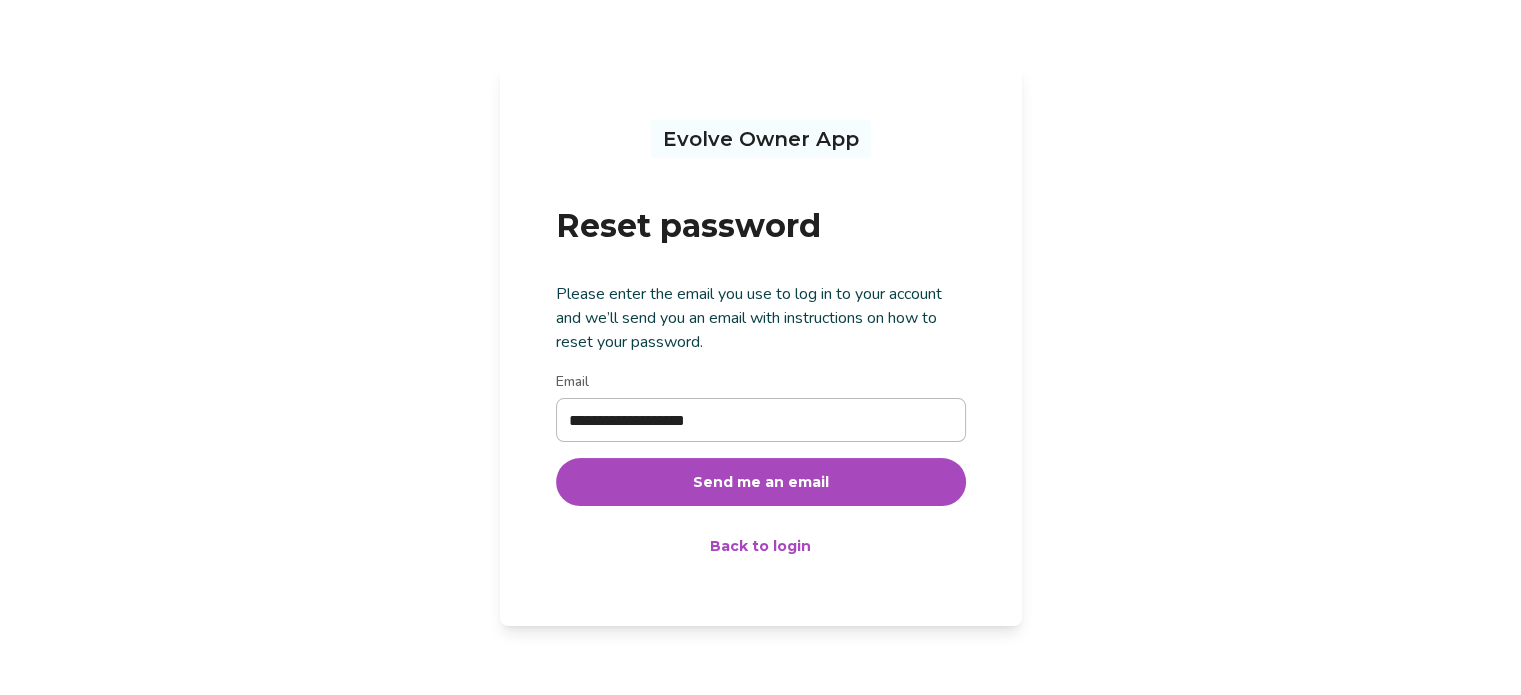 click on "Send me an email" at bounding box center (761, 482) 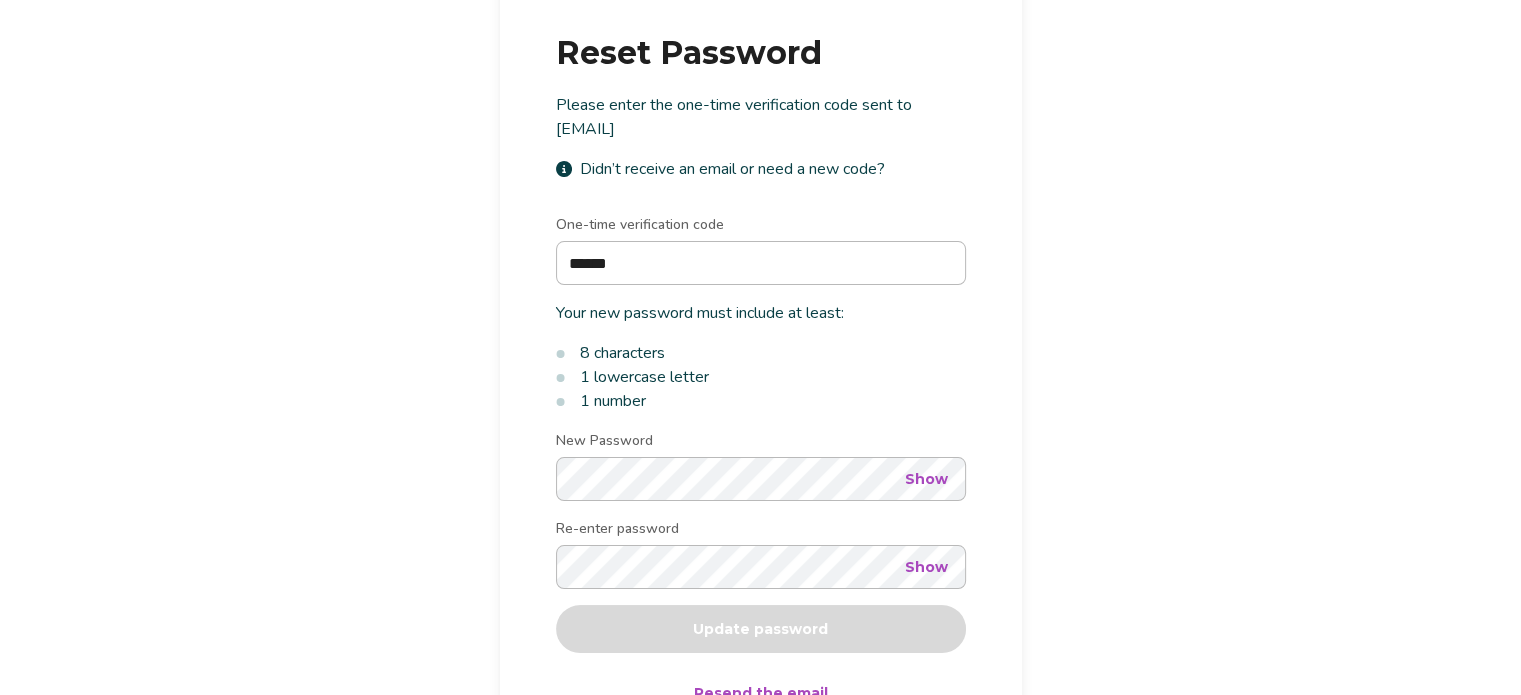 scroll, scrollTop: 204, scrollLeft: 0, axis: vertical 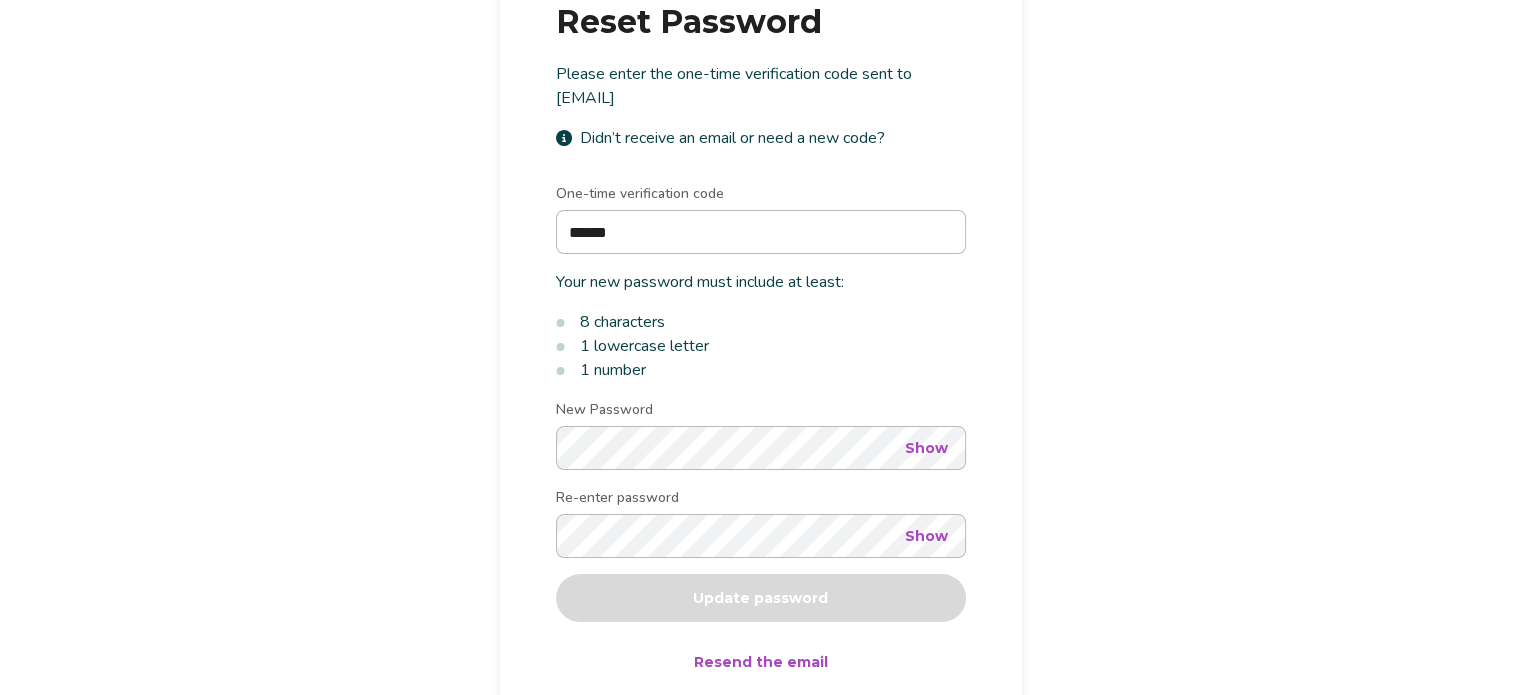 type on "******" 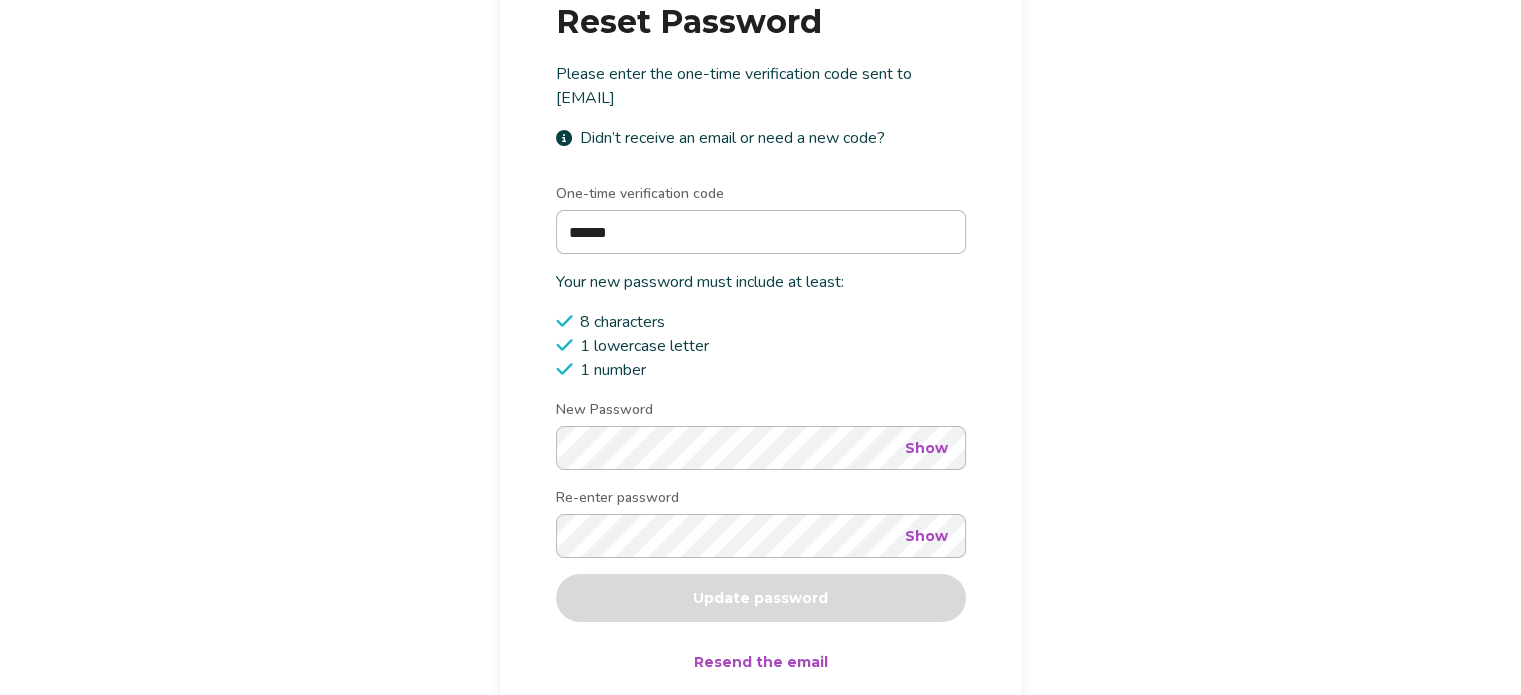 click on "Show" at bounding box center [926, 448] 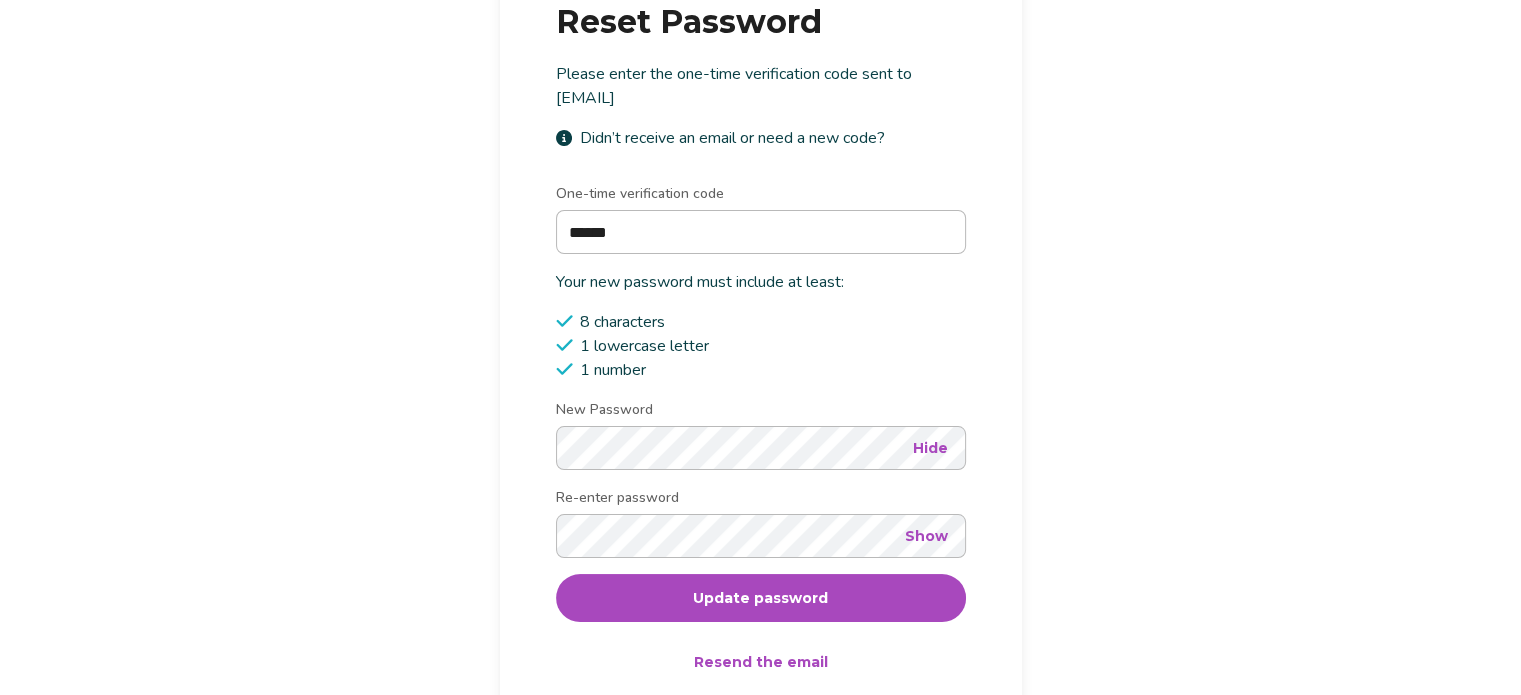 click on "Show" at bounding box center (926, 536) 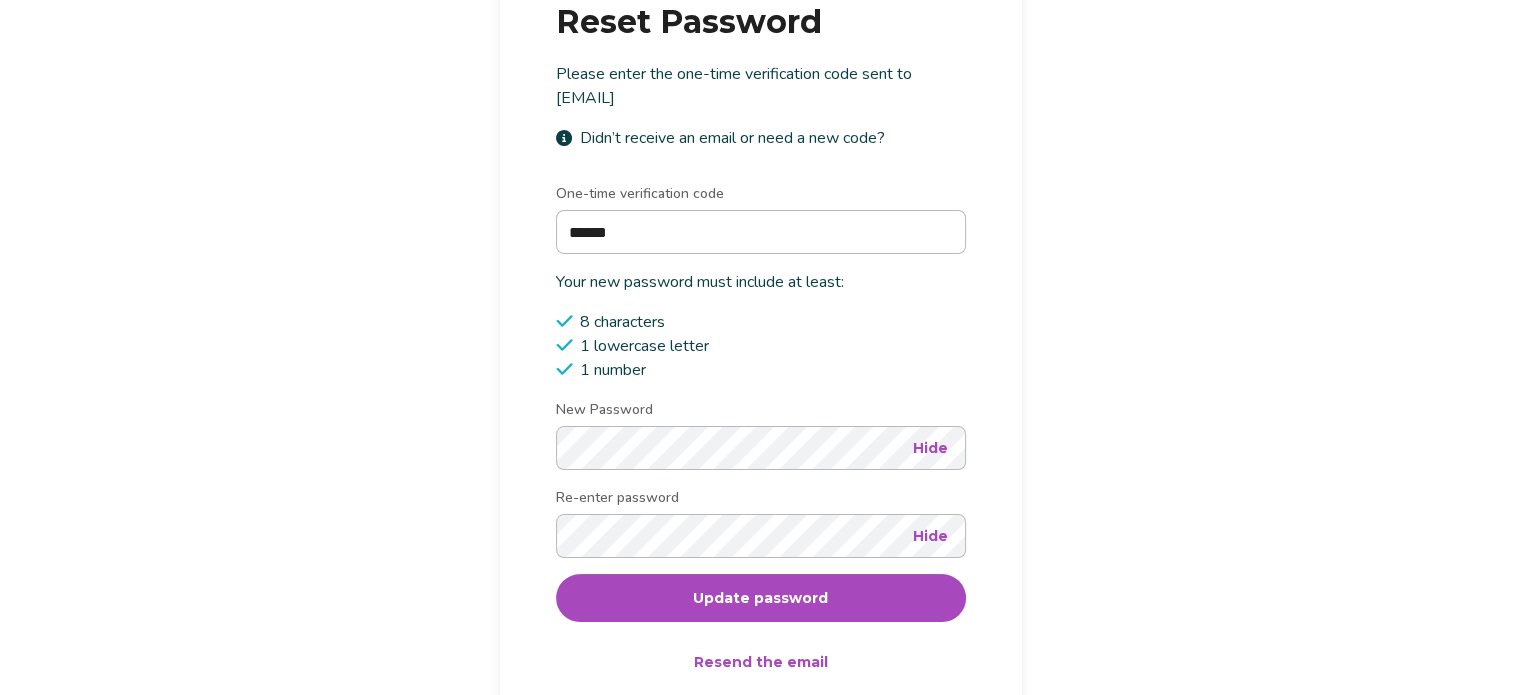click on "Update password" at bounding box center [760, 598] 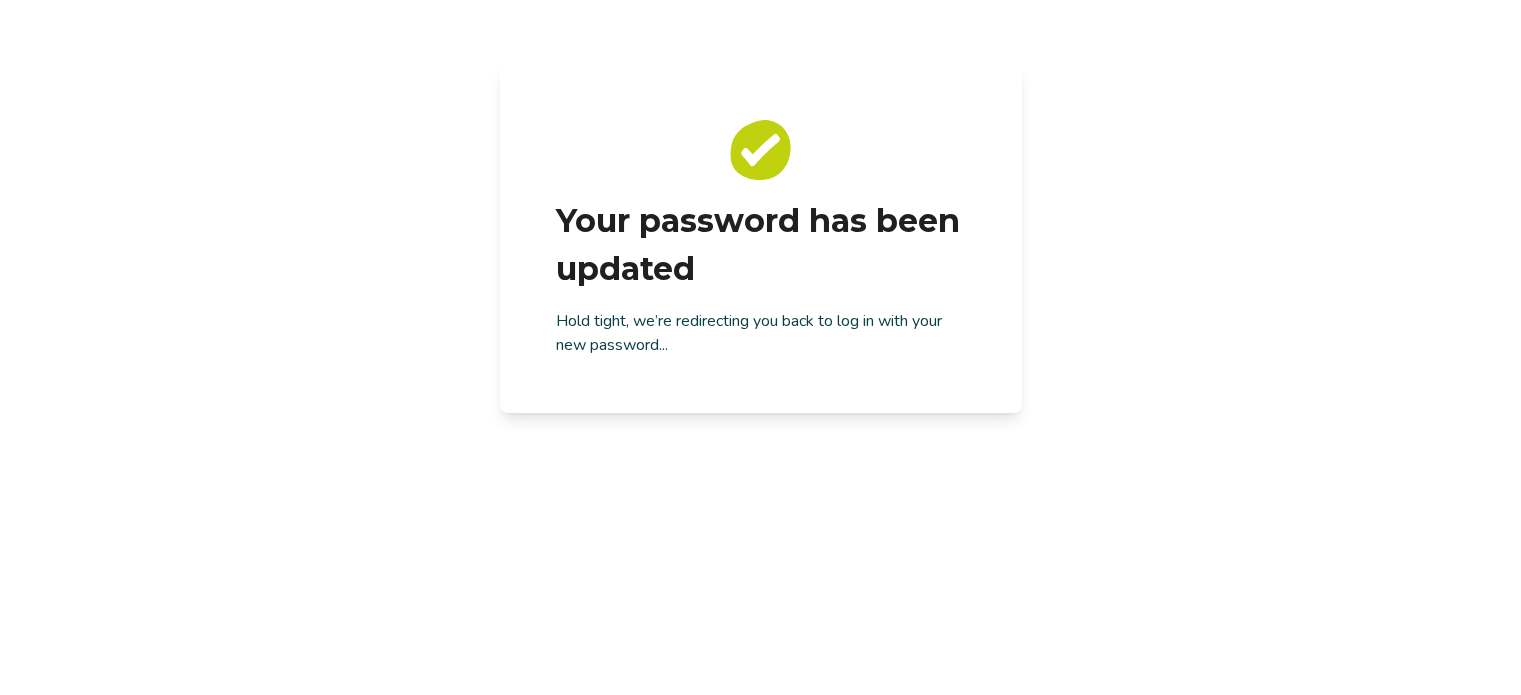 scroll, scrollTop: 0, scrollLeft: 0, axis: both 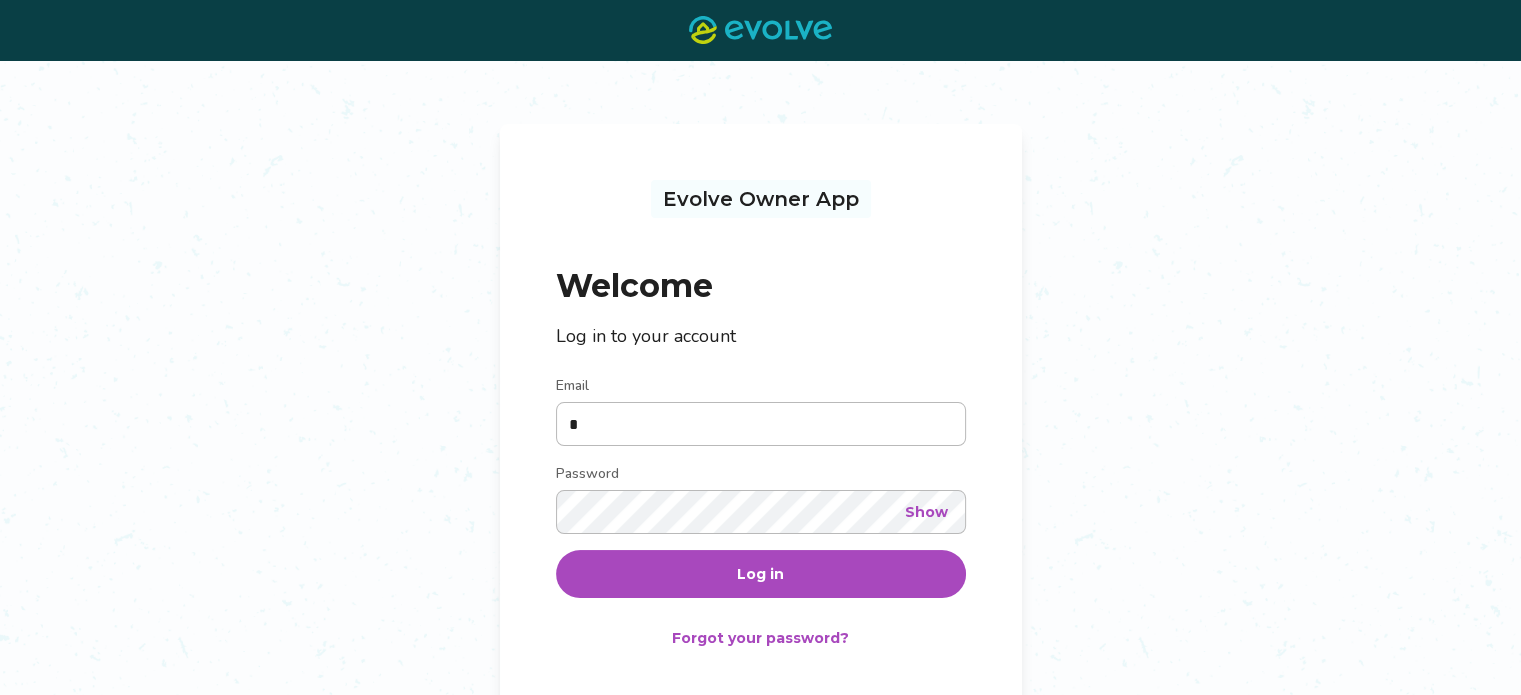 type on "**********" 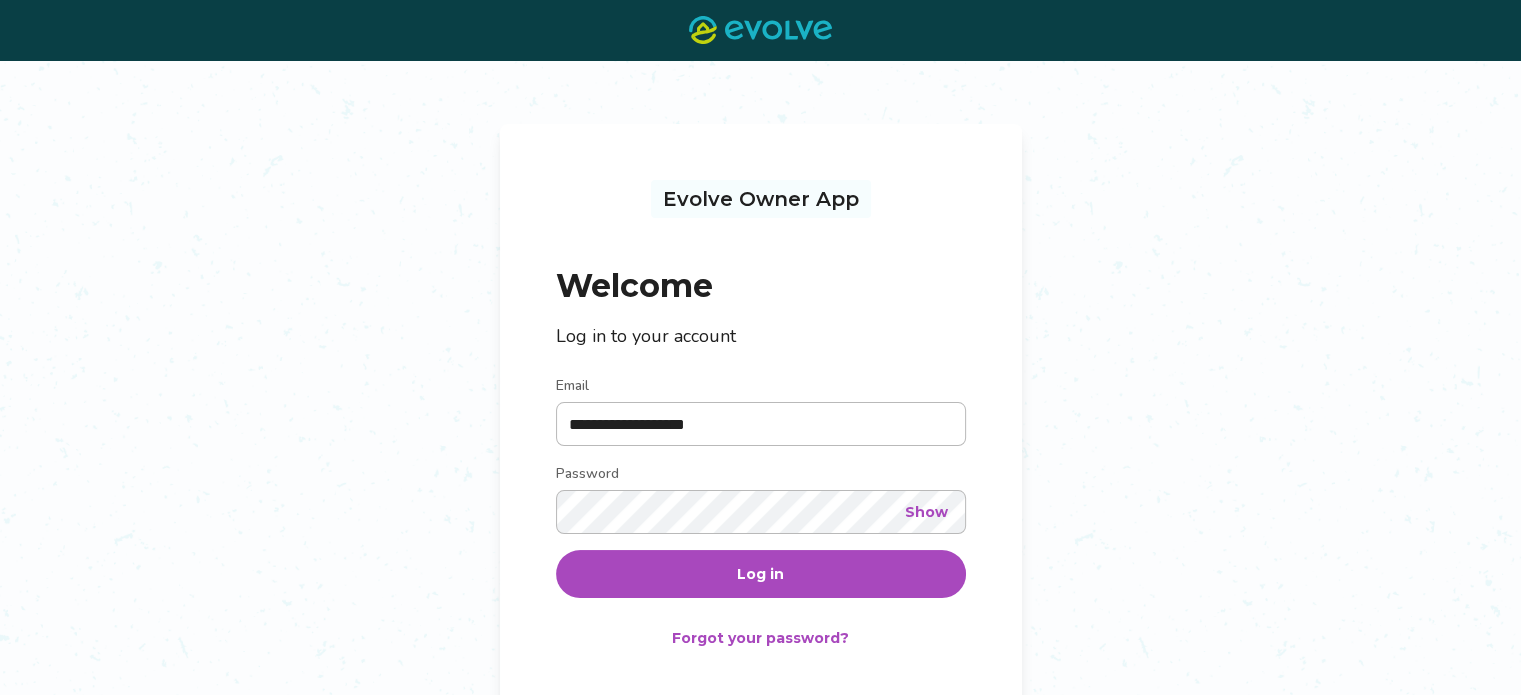 click on "Show" at bounding box center (926, 512) 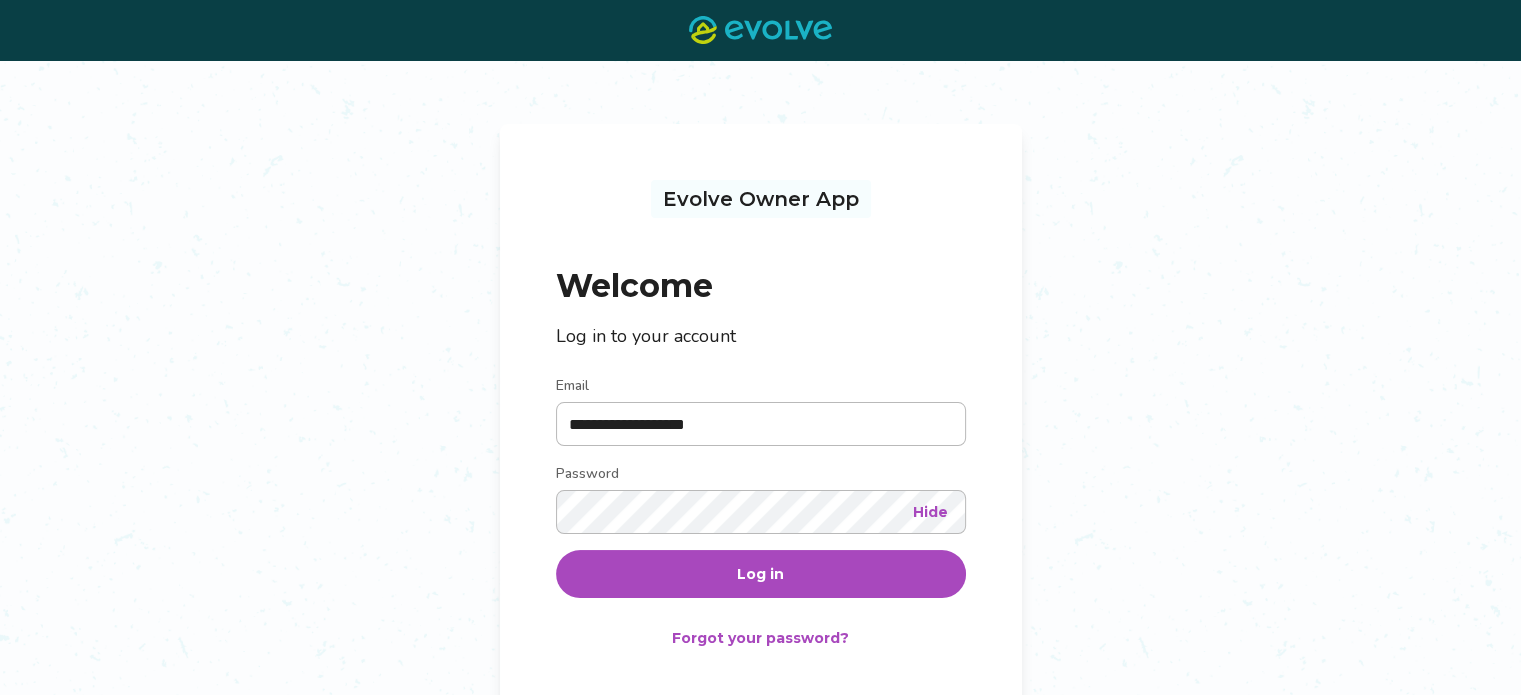 click on "Log in" at bounding box center (761, 574) 